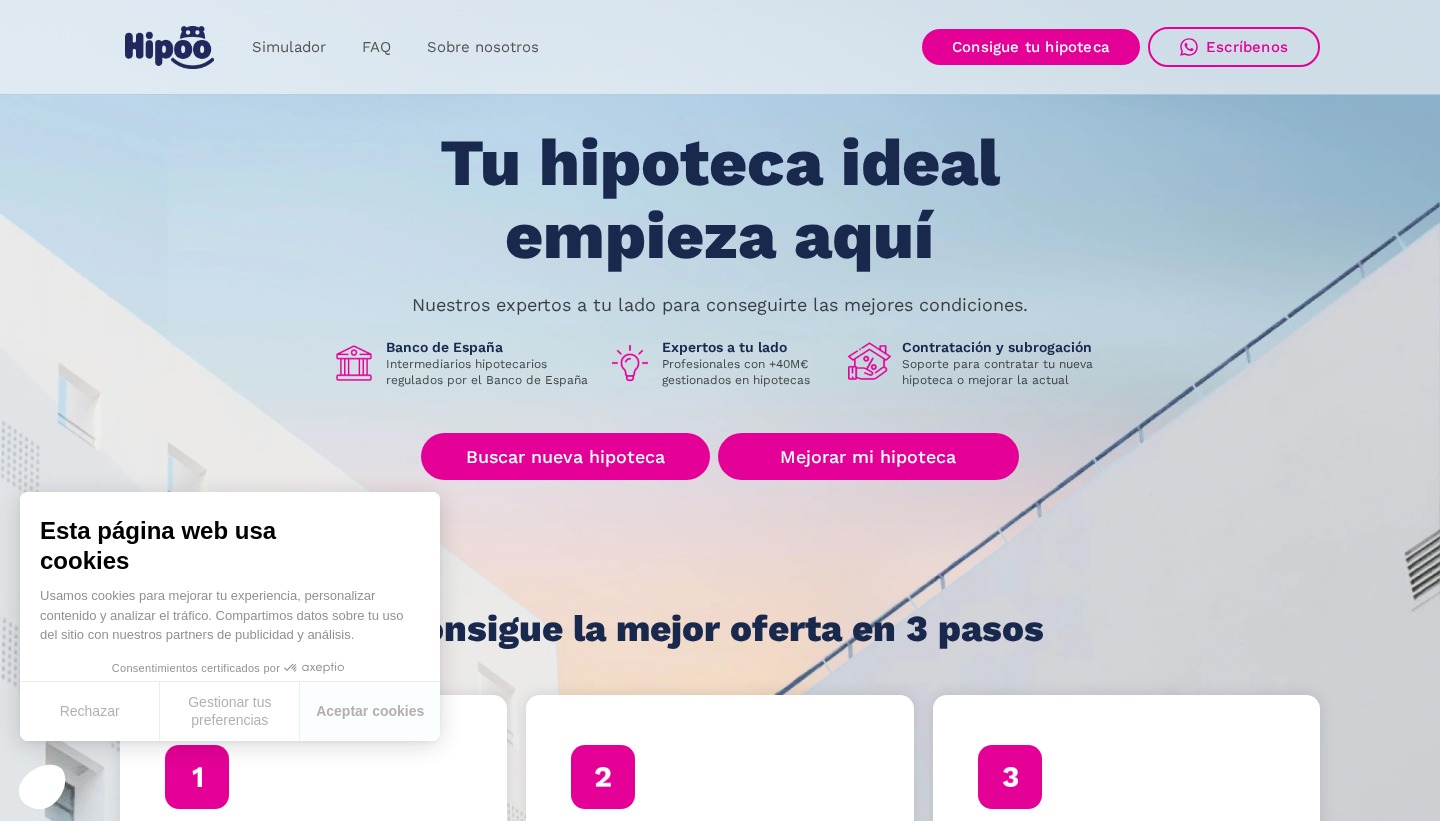 scroll, scrollTop: 67, scrollLeft: 0, axis: vertical 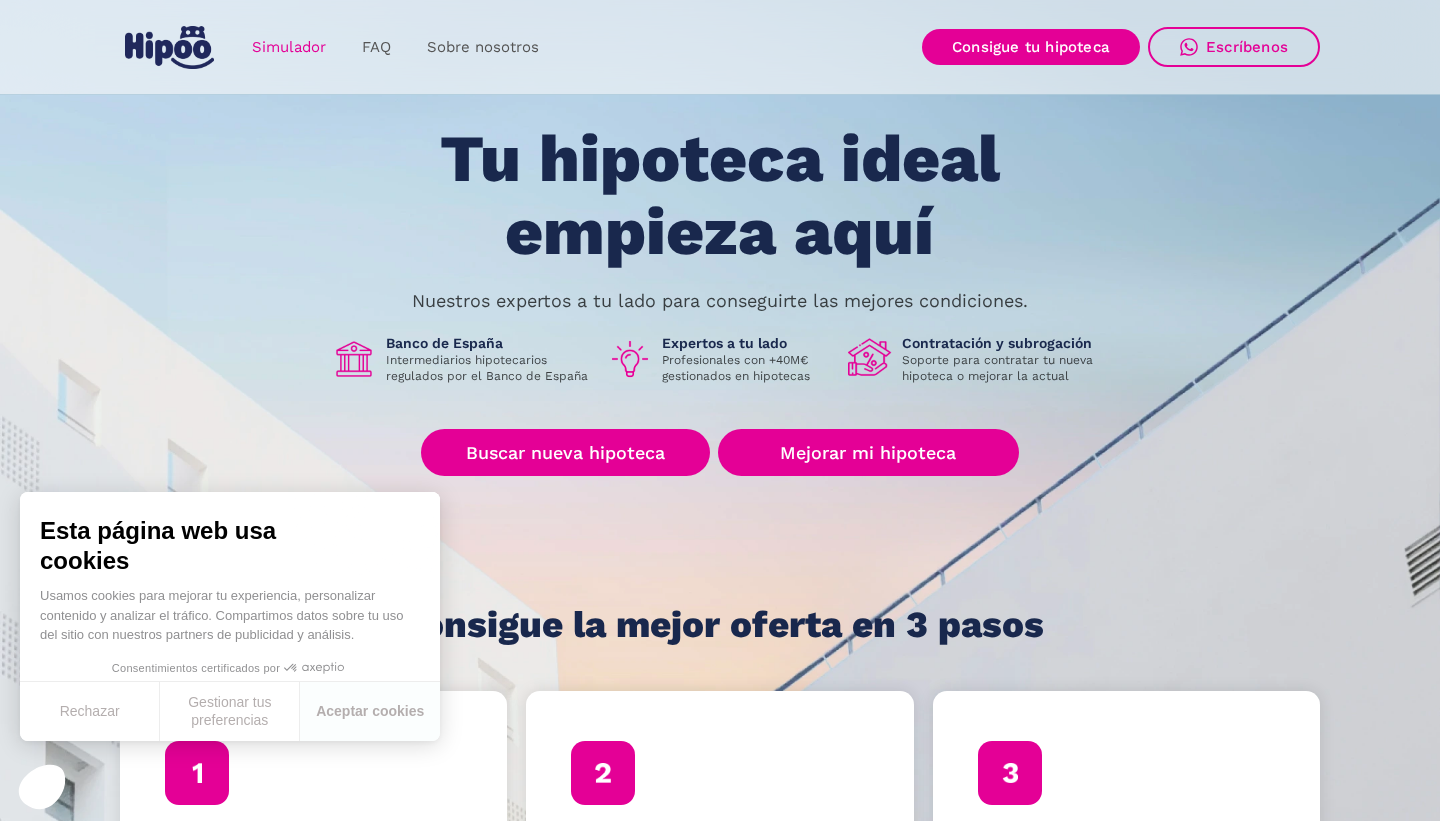 click on "Simulador" at bounding box center (289, 47) 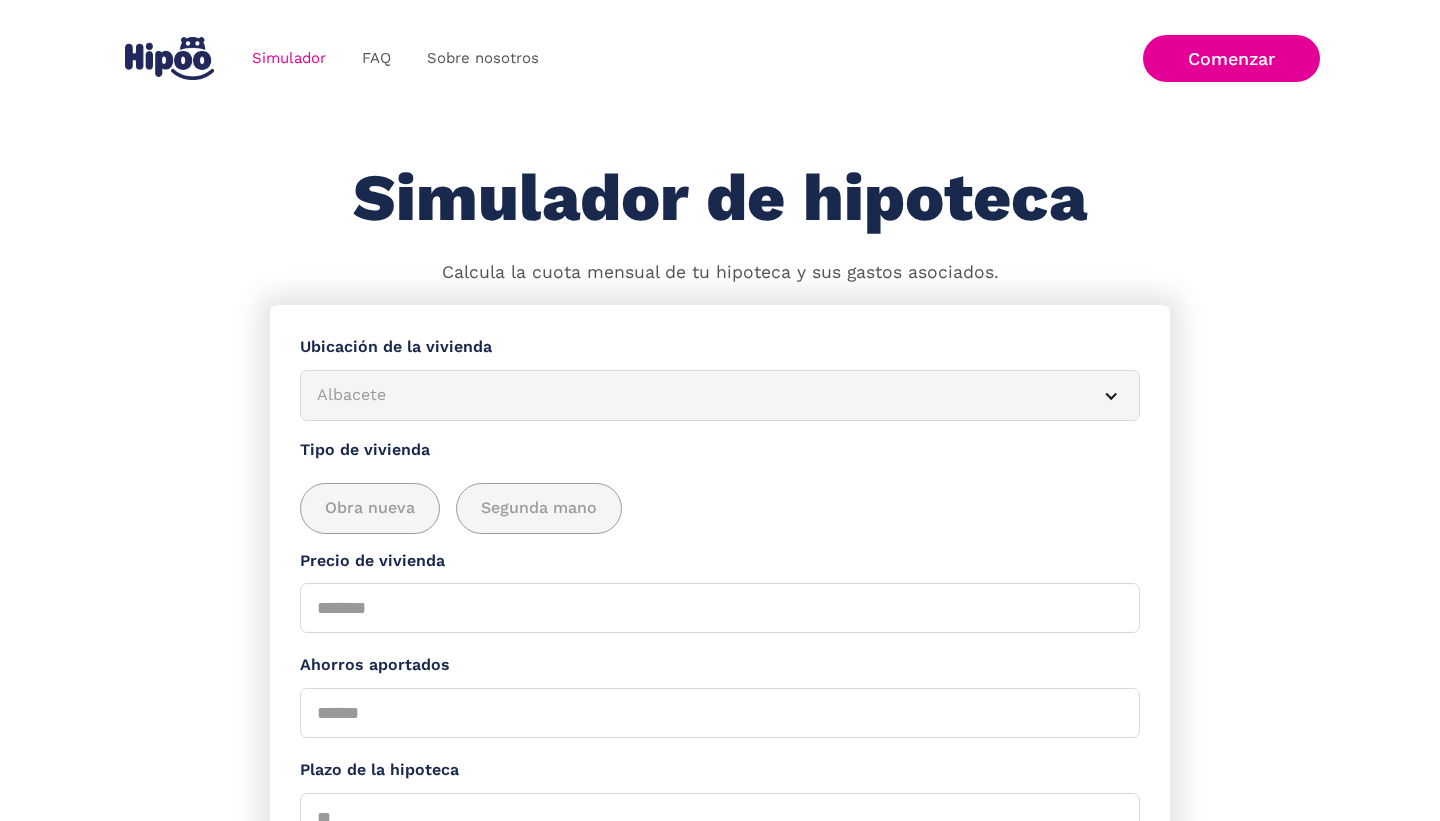 scroll, scrollTop: 0, scrollLeft: 0, axis: both 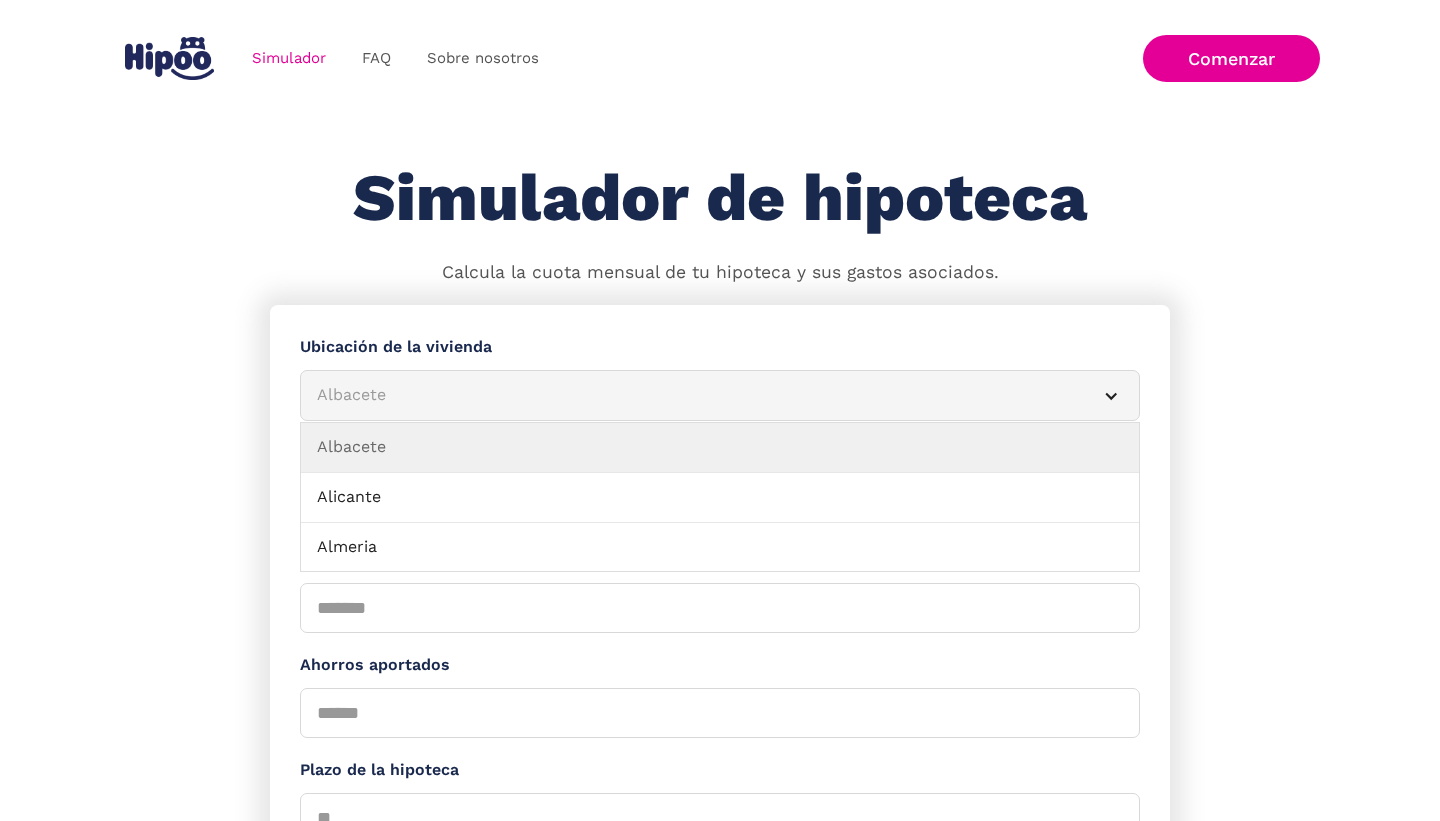 click on "Albacete" at bounding box center (696, 395) 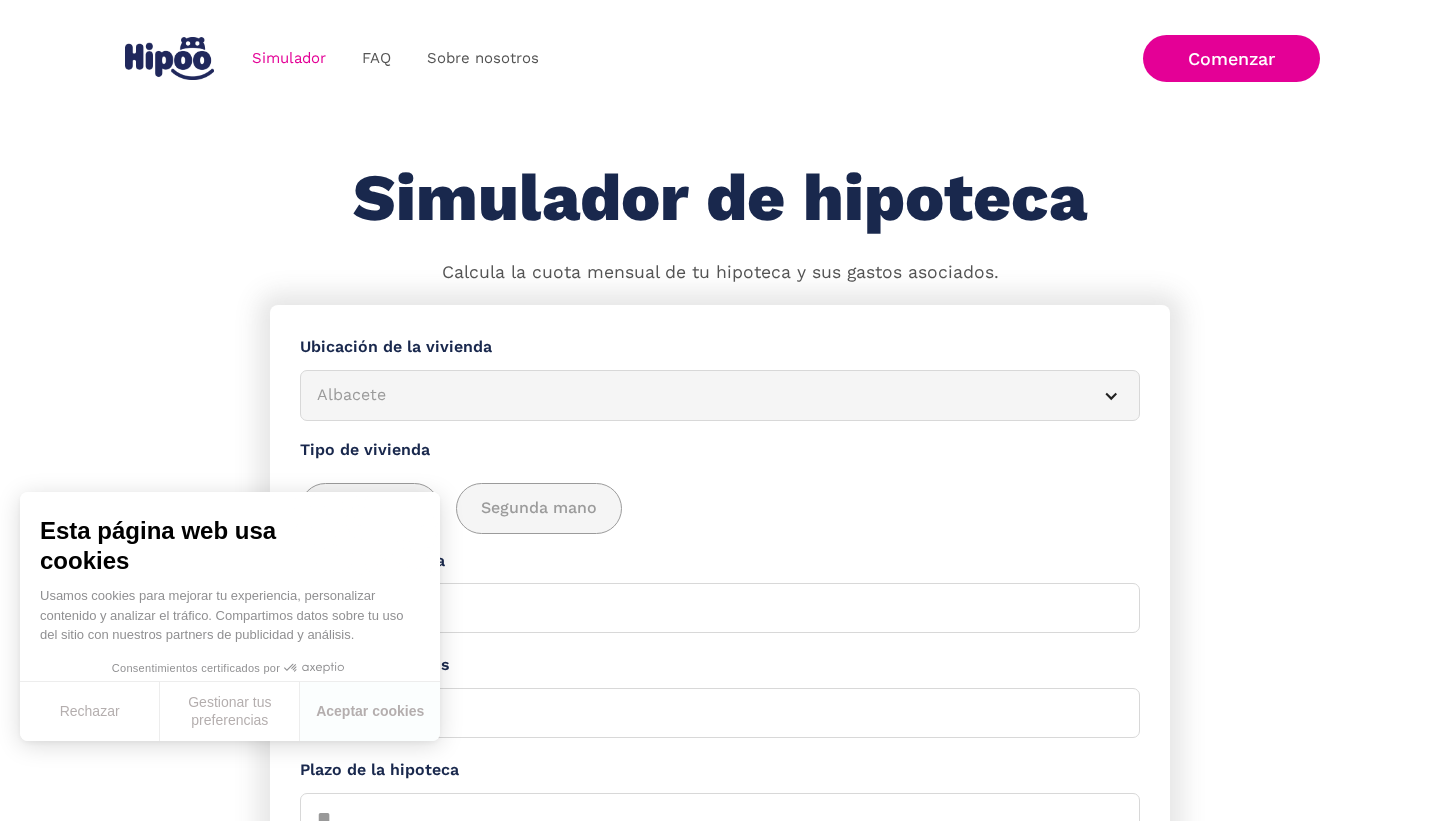 click on "Albacete" at bounding box center [696, 395] 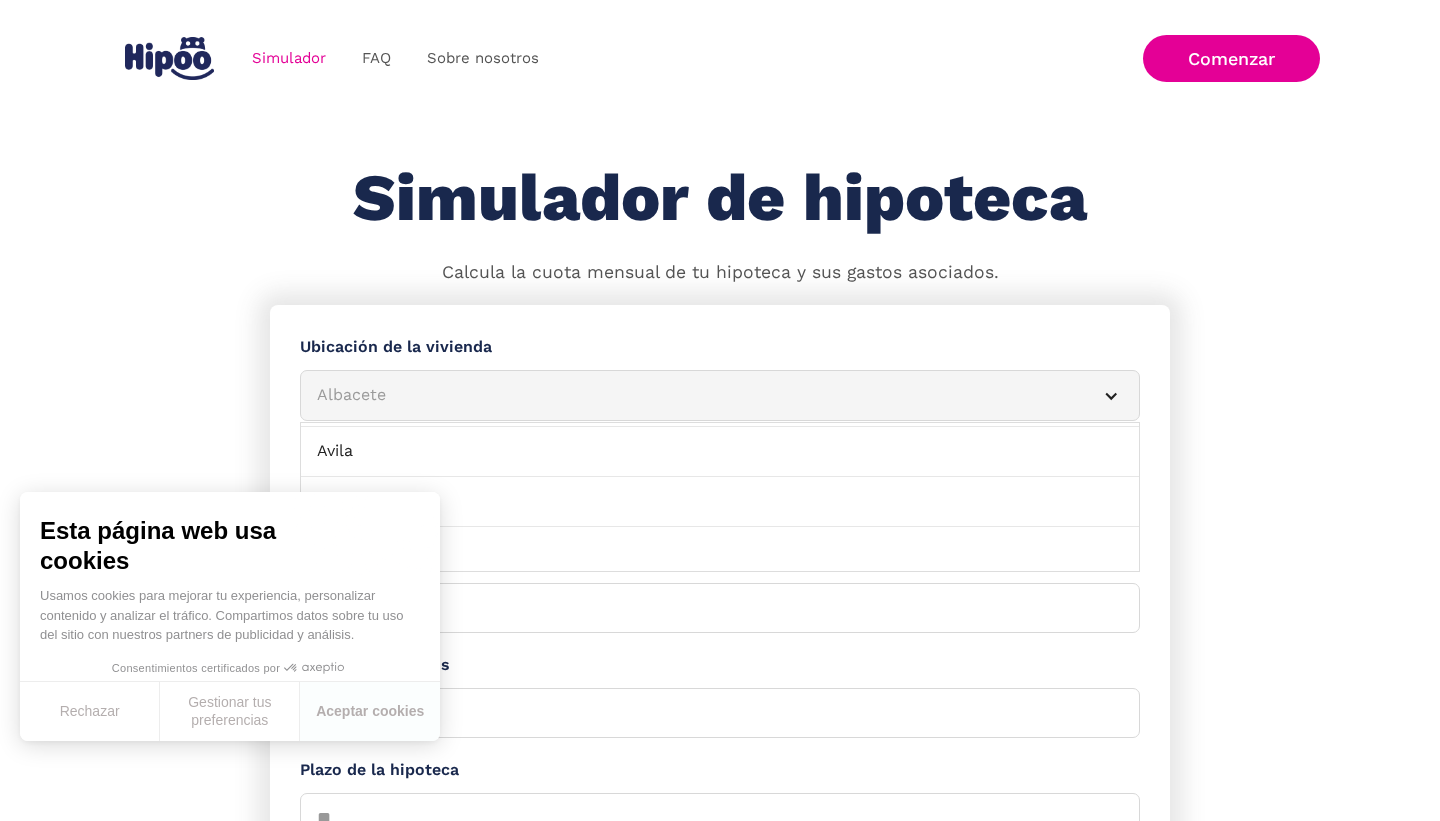 scroll, scrollTop: 198, scrollLeft: 0, axis: vertical 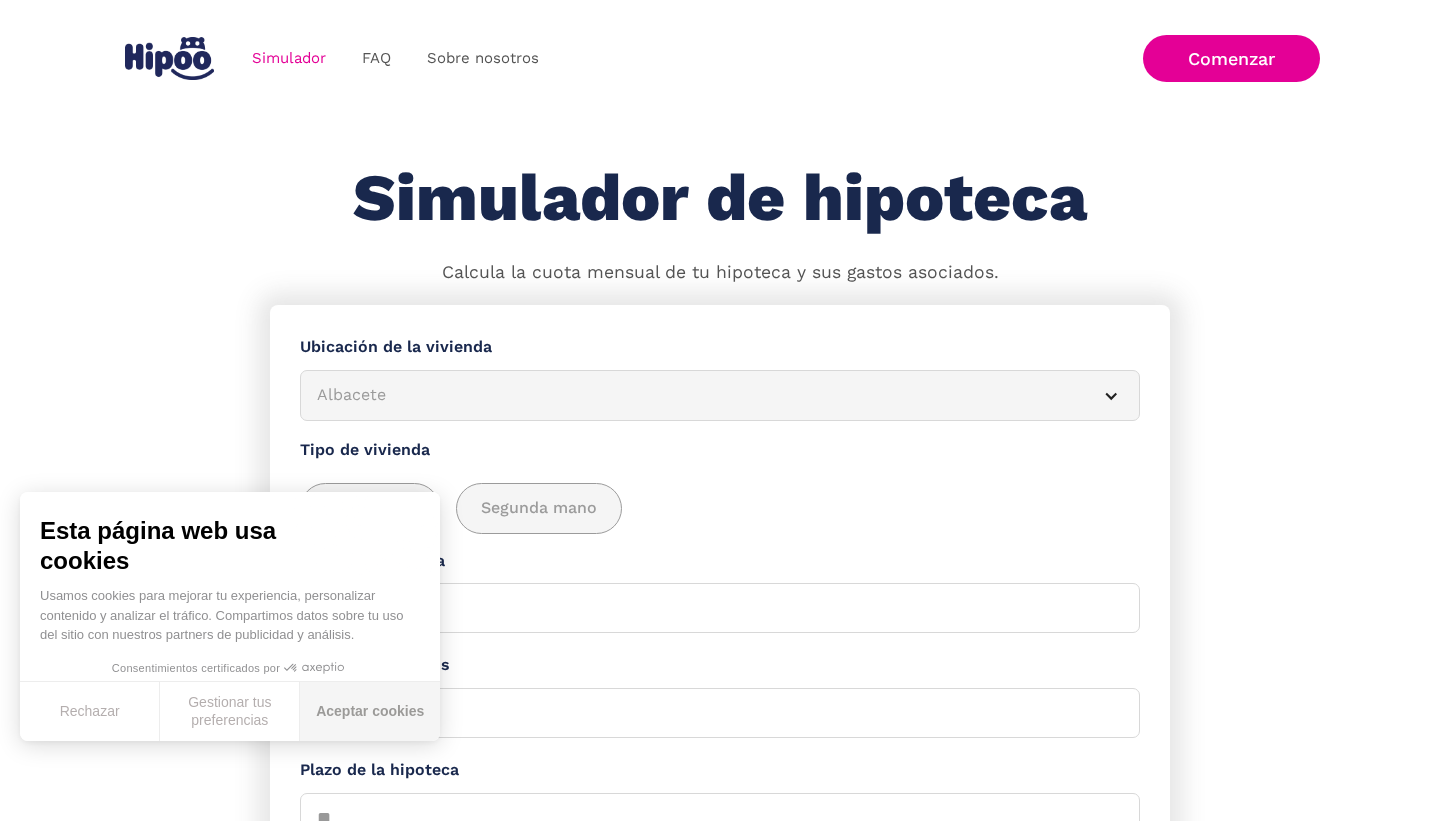 click on "Aceptar cookies" at bounding box center [370, 711] 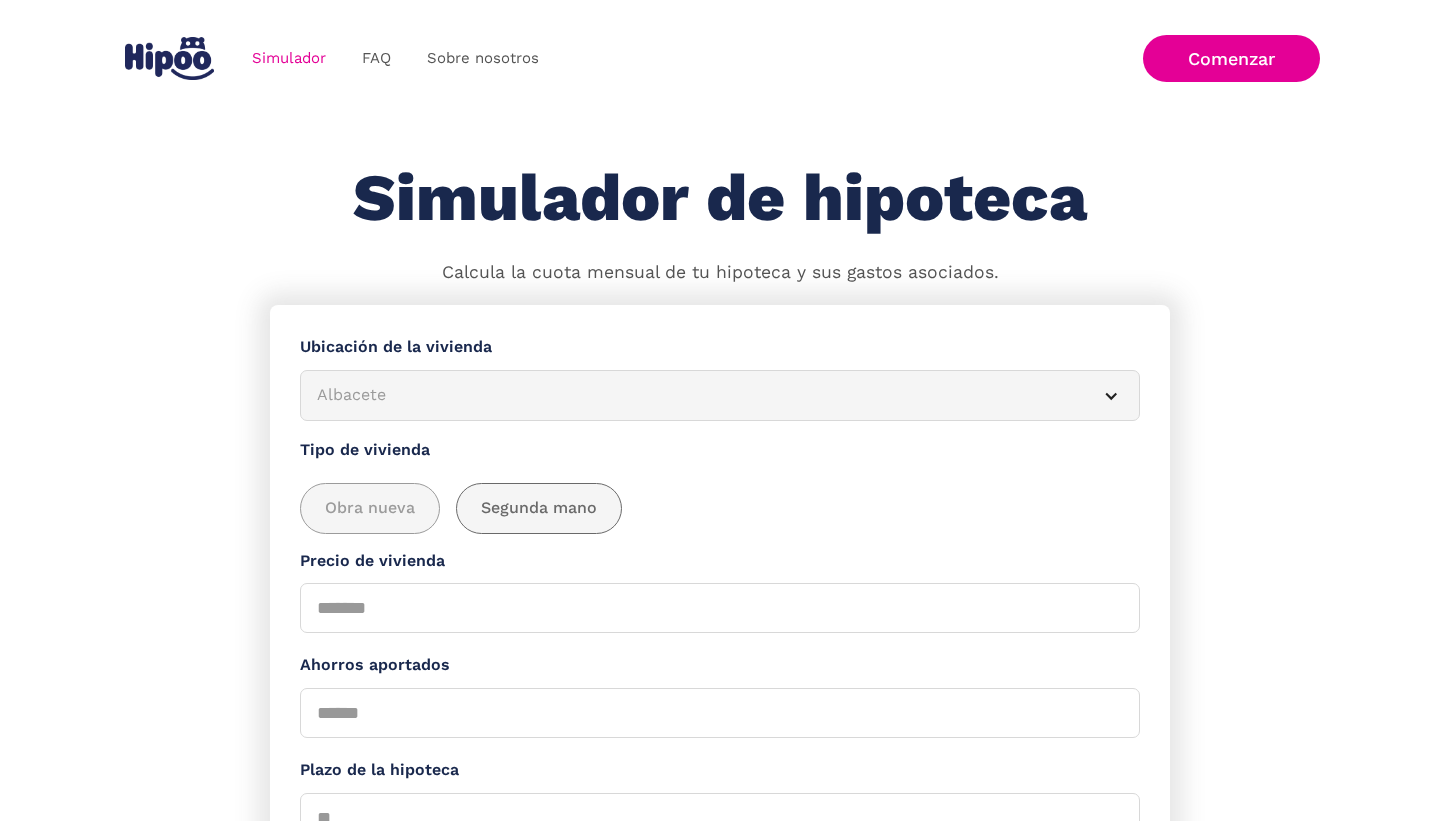 click on "Segunda mano" at bounding box center (539, 508) 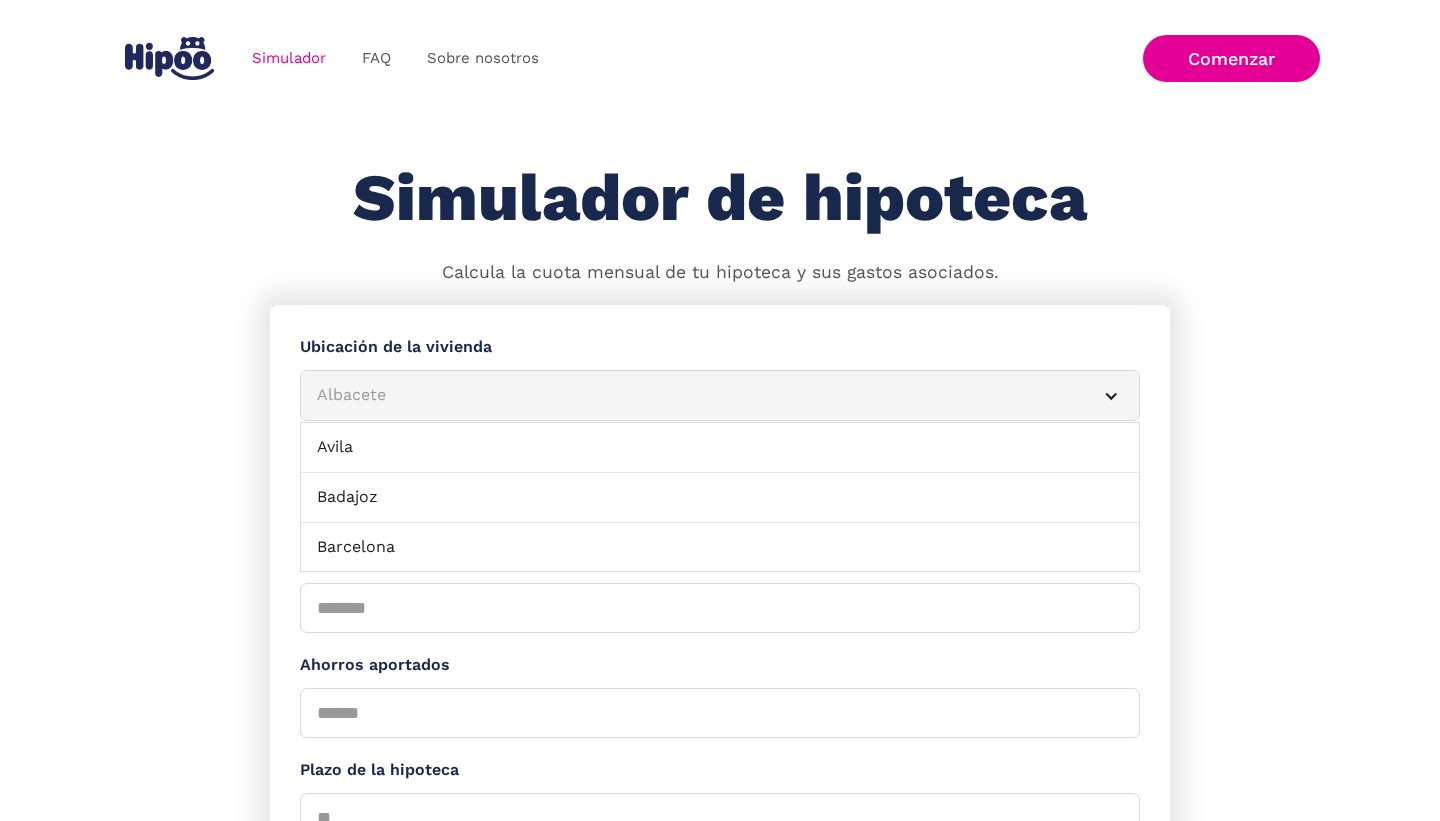 scroll, scrollTop: 203, scrollLeft: 0, axis: vertical 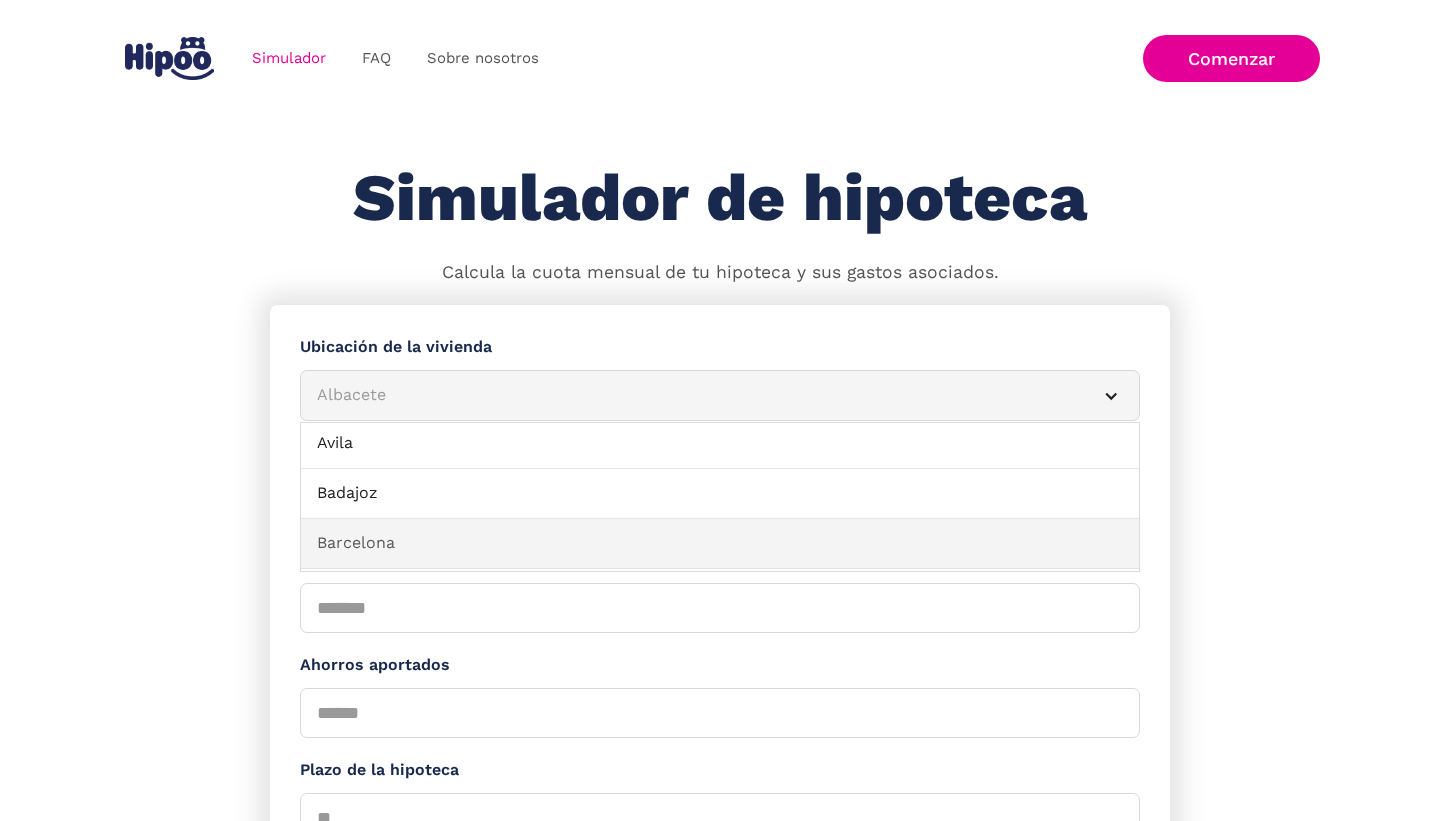 click on "Barcelona" at bounding box center [720, 544] 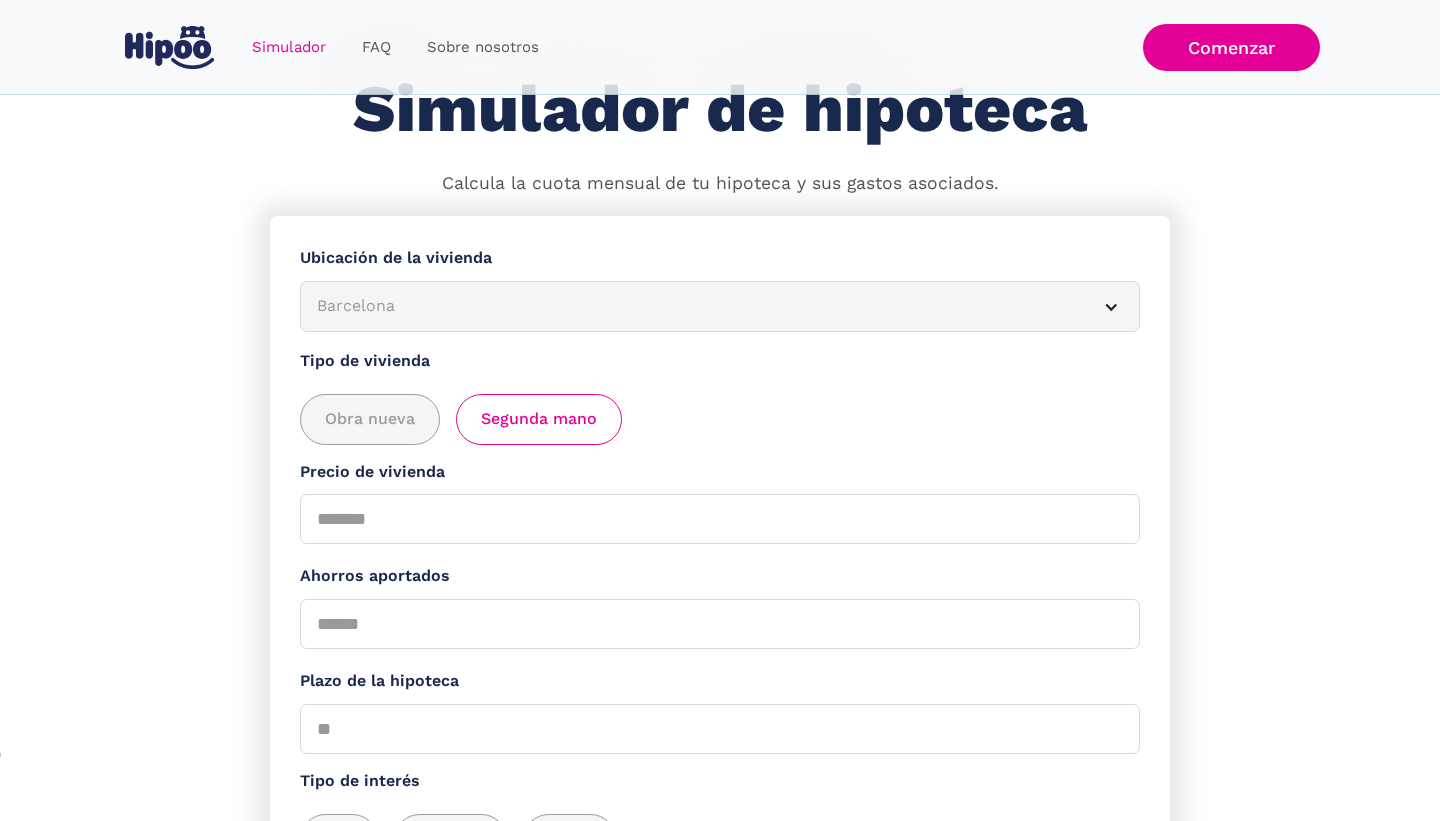scroll, scrollTop: 131, scrollLeft: 0, axis: vertical 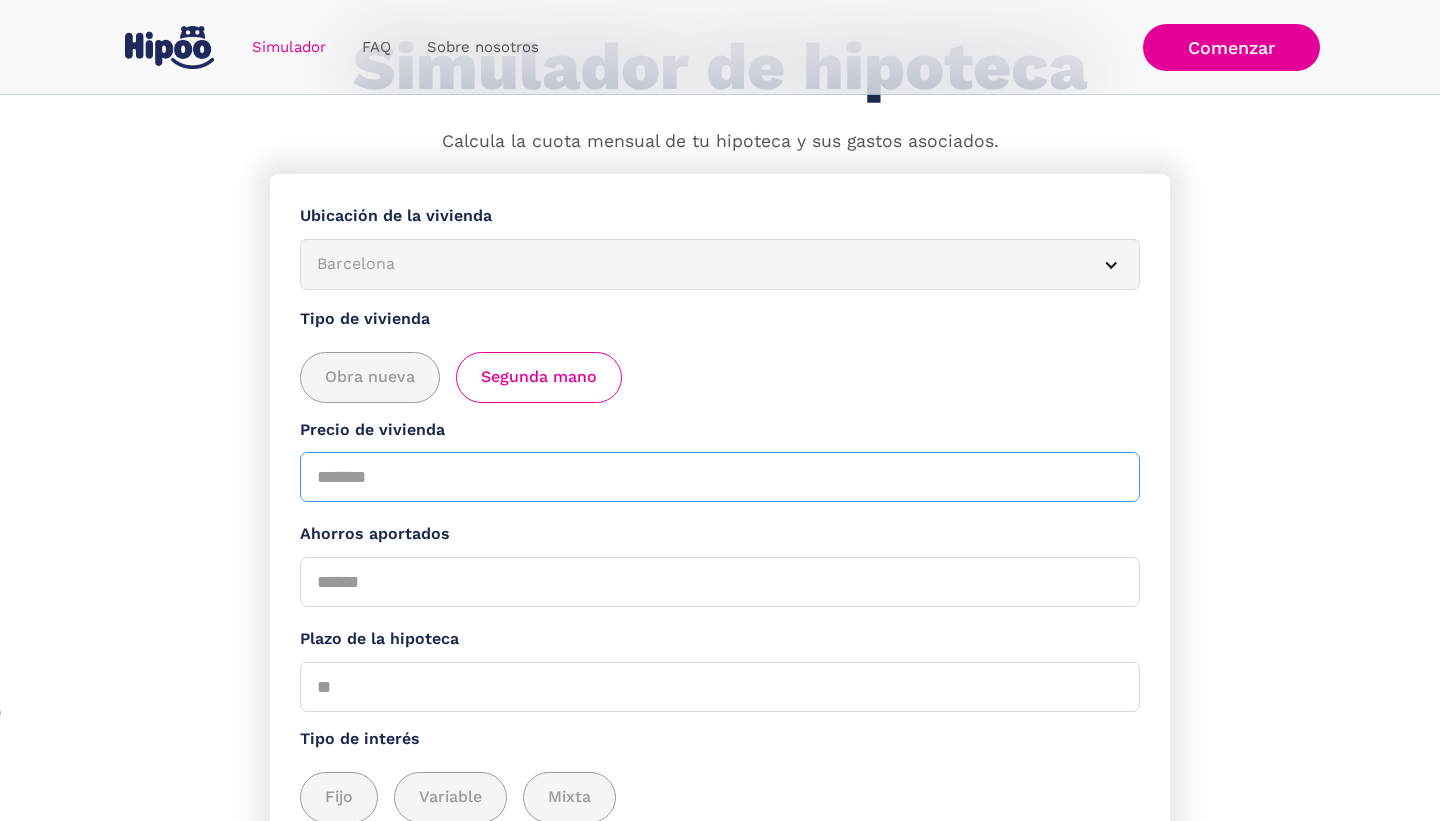 click on "Precio de vivienda" at bounding box center (720, 477) 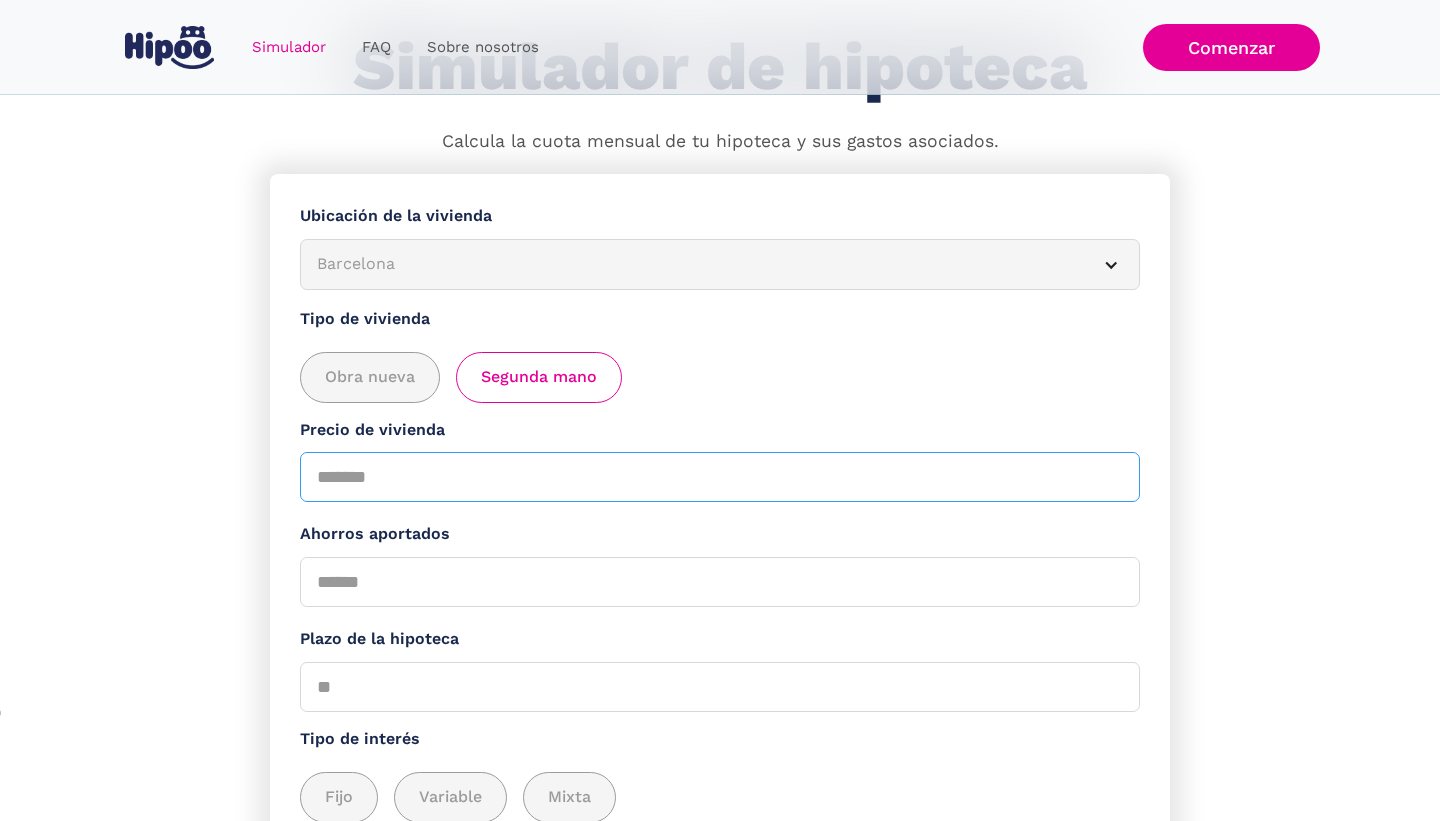 type on "******" 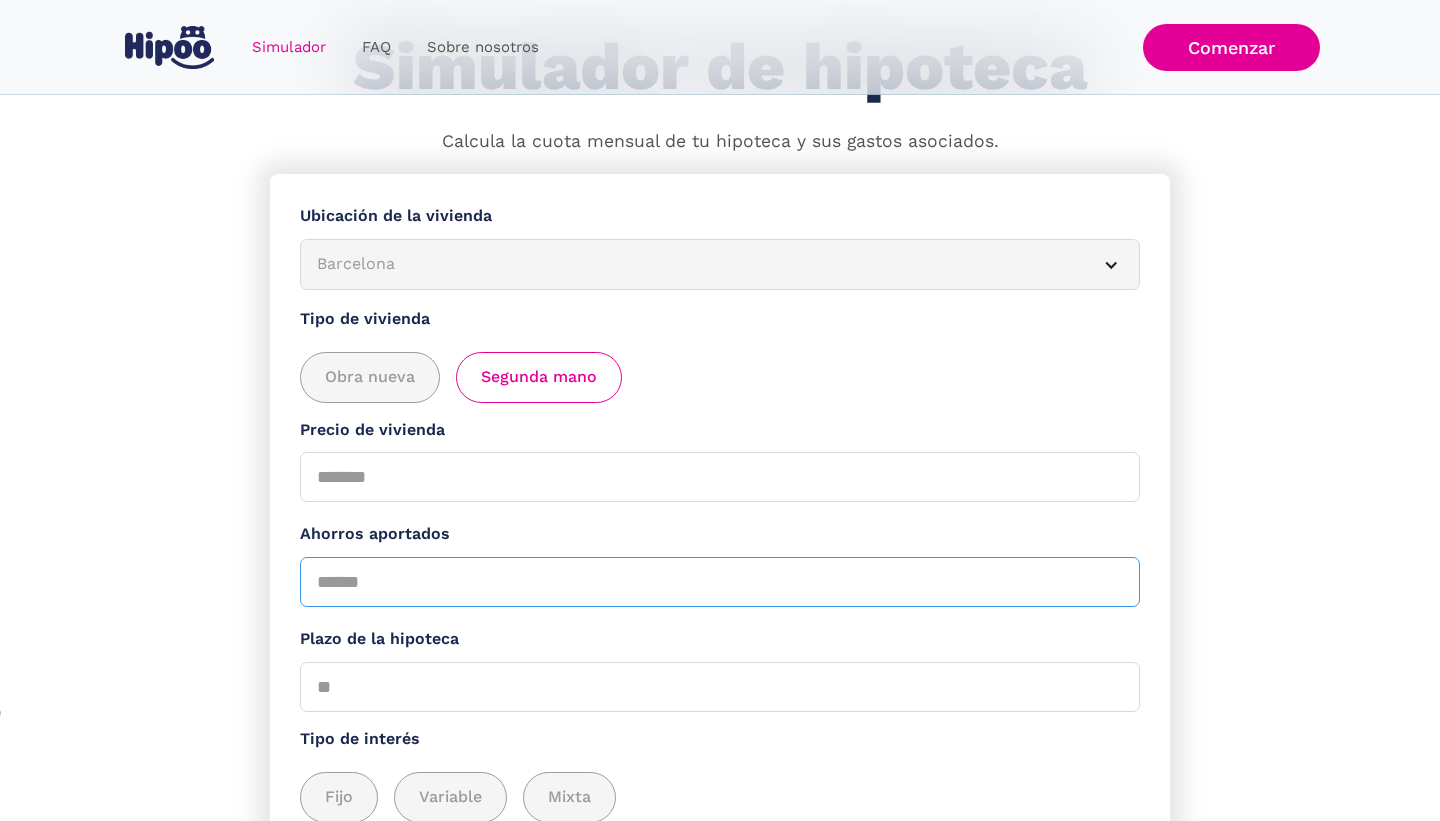 click on "Ahorros aportados" at bounding box center (720, 582) 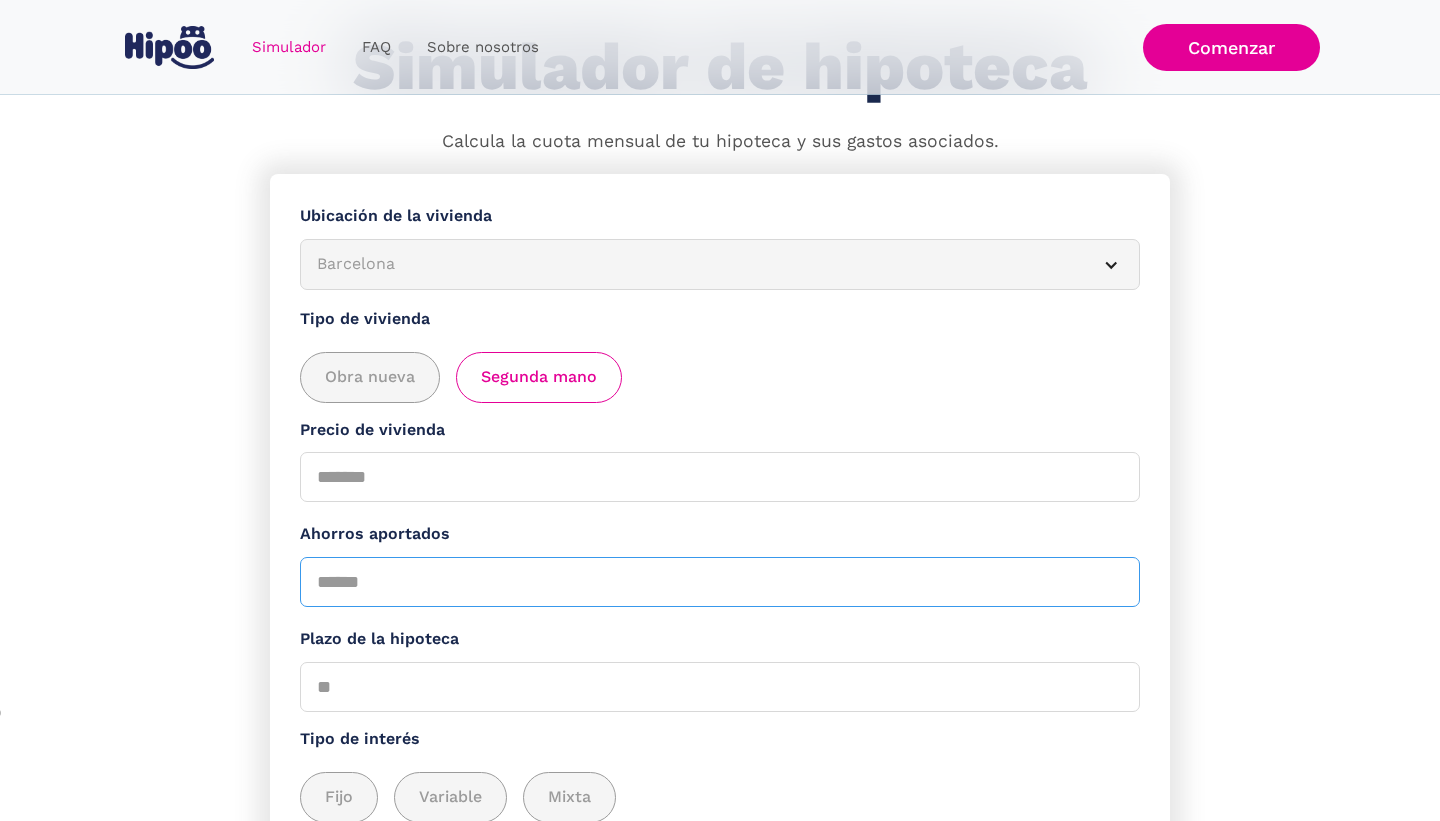scroll, scrollTop: 342, scrollLeft: 0, axis: vertical 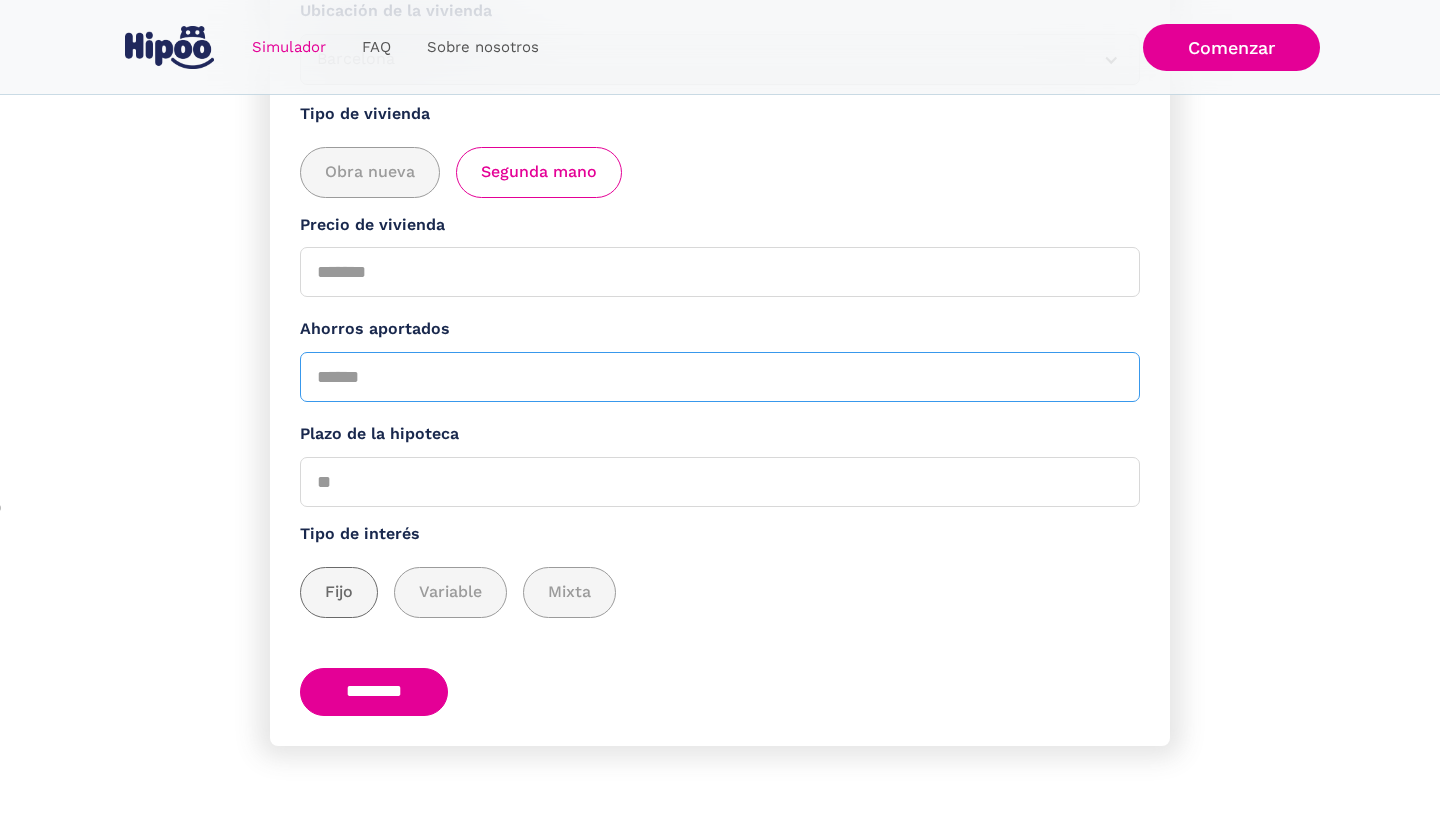 type on "******" 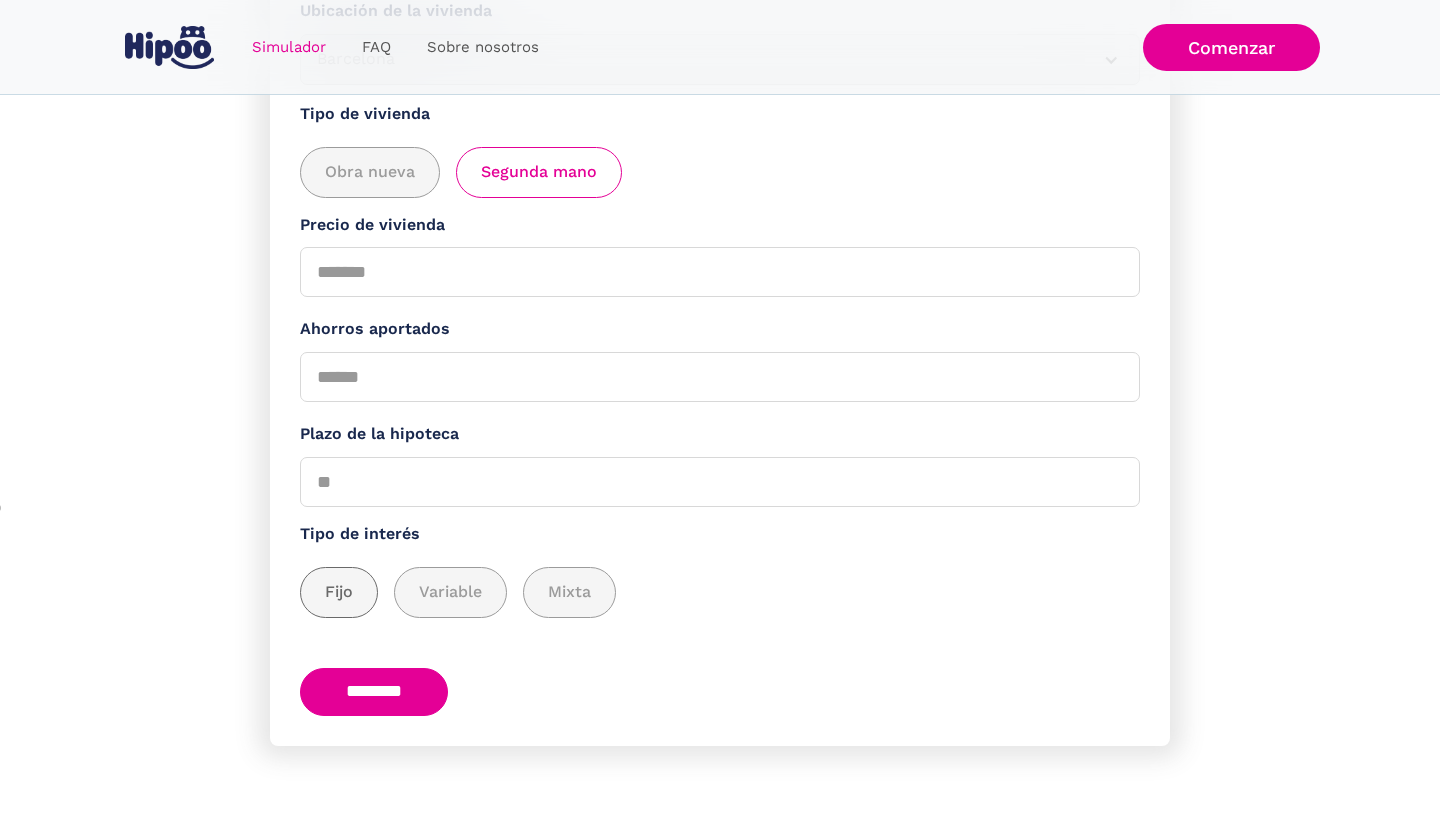 click on "Fijo" at bounding box center [339, 592] 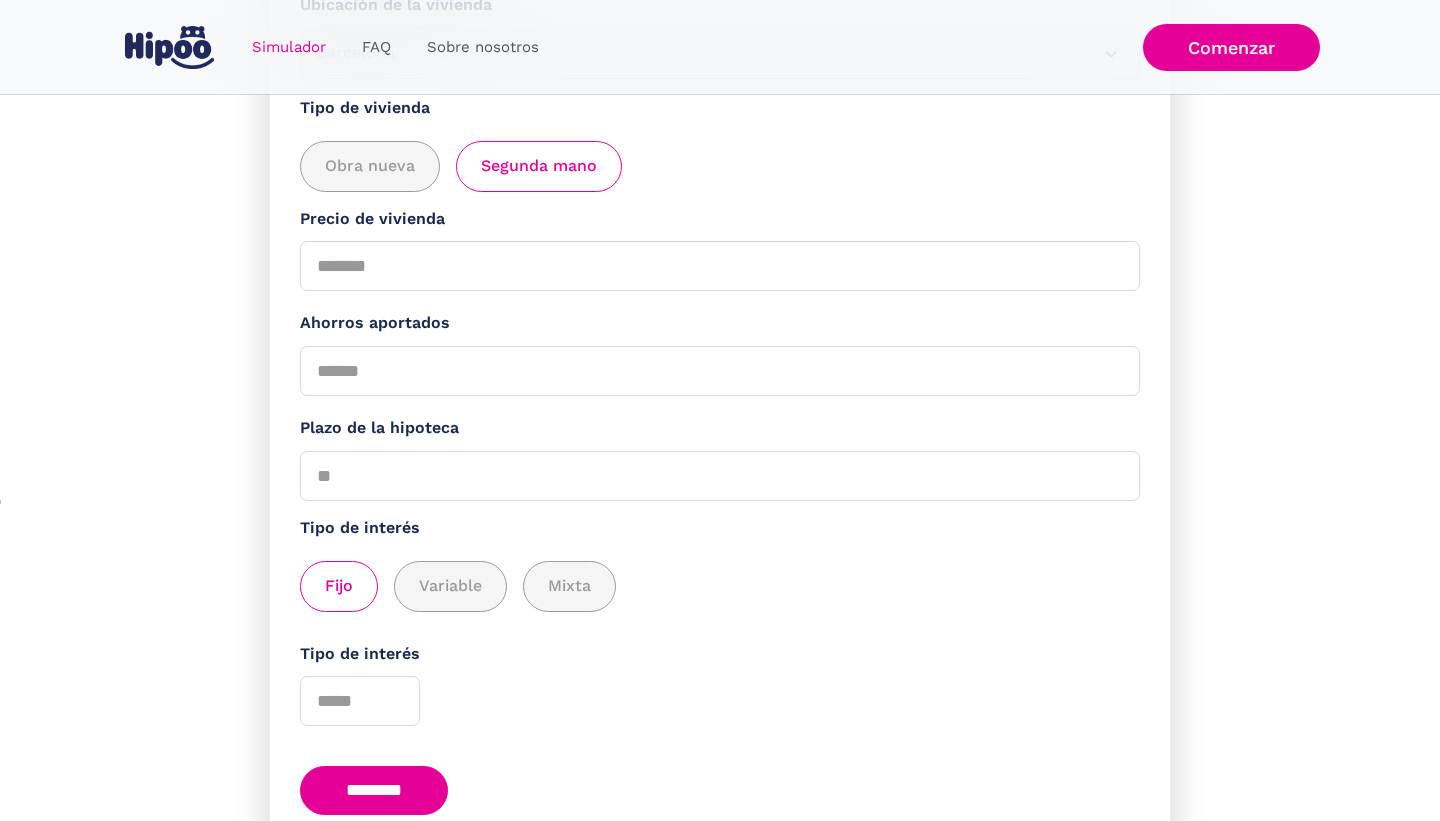 scroll, scrollTop: 447, scrollLeft: 0, axis: vertical 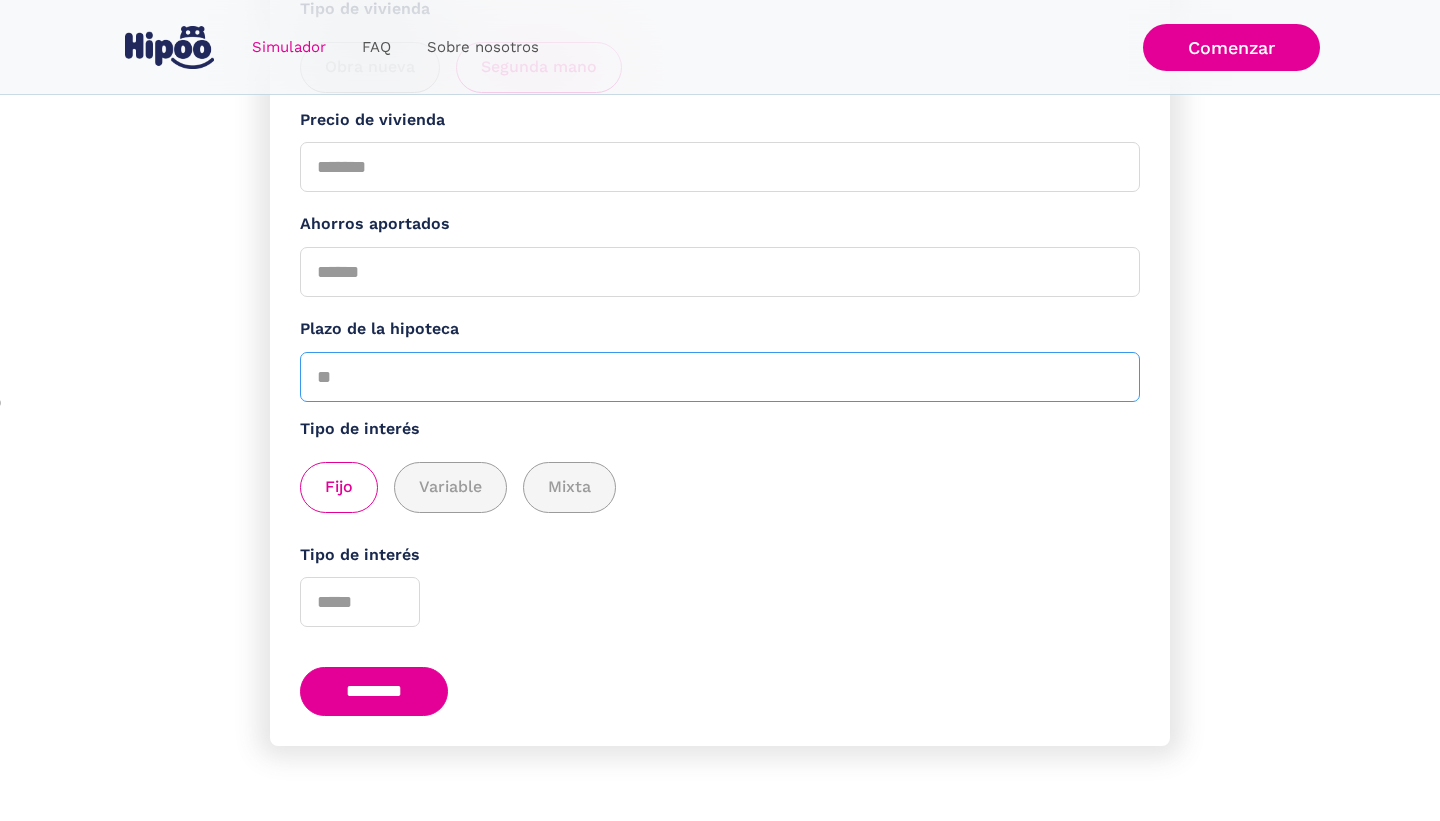 click on "Plazo de la hipoteca" at bounding box center (720, 377) 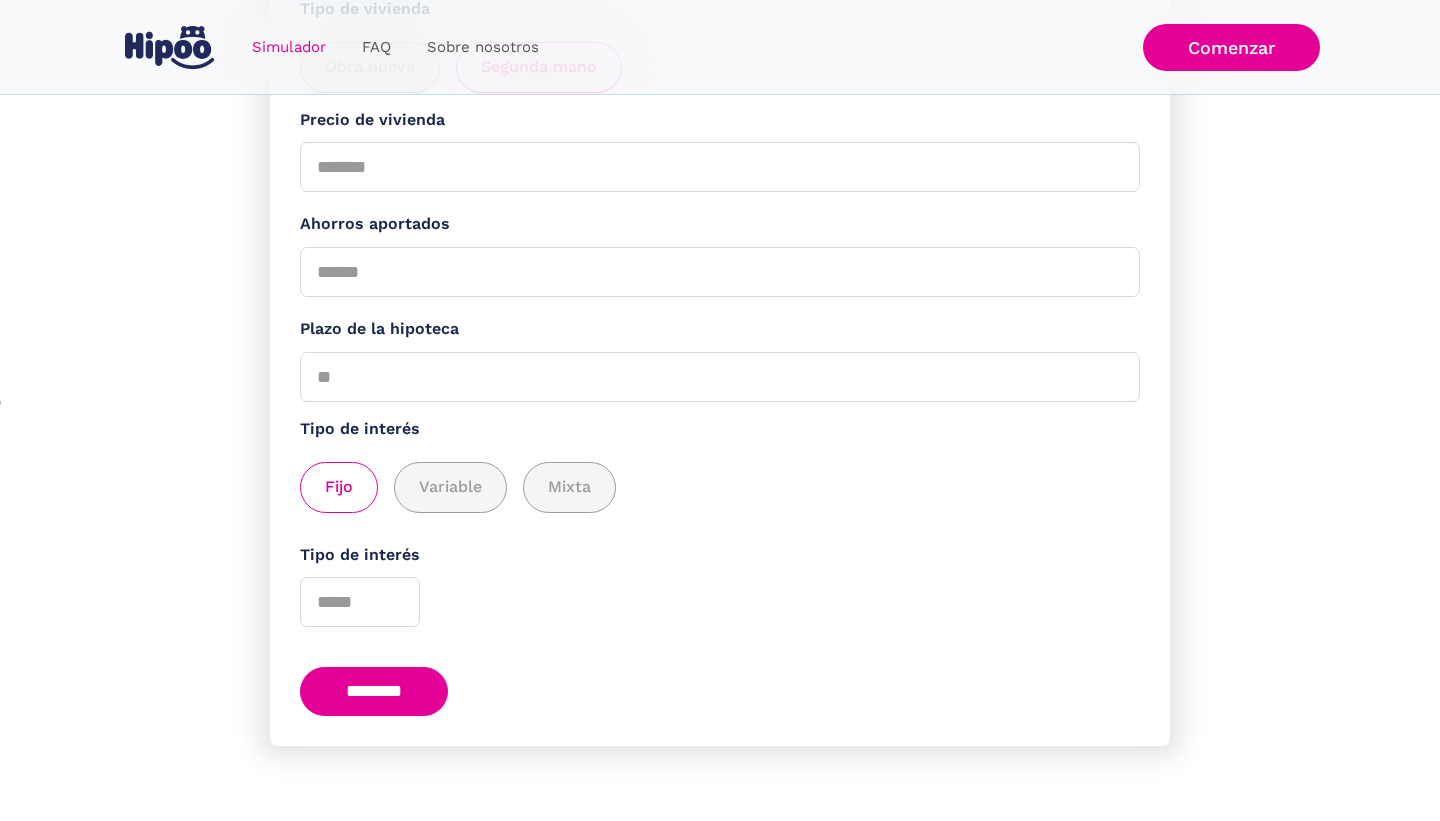 click on "********" at bounding box center [374, 691] 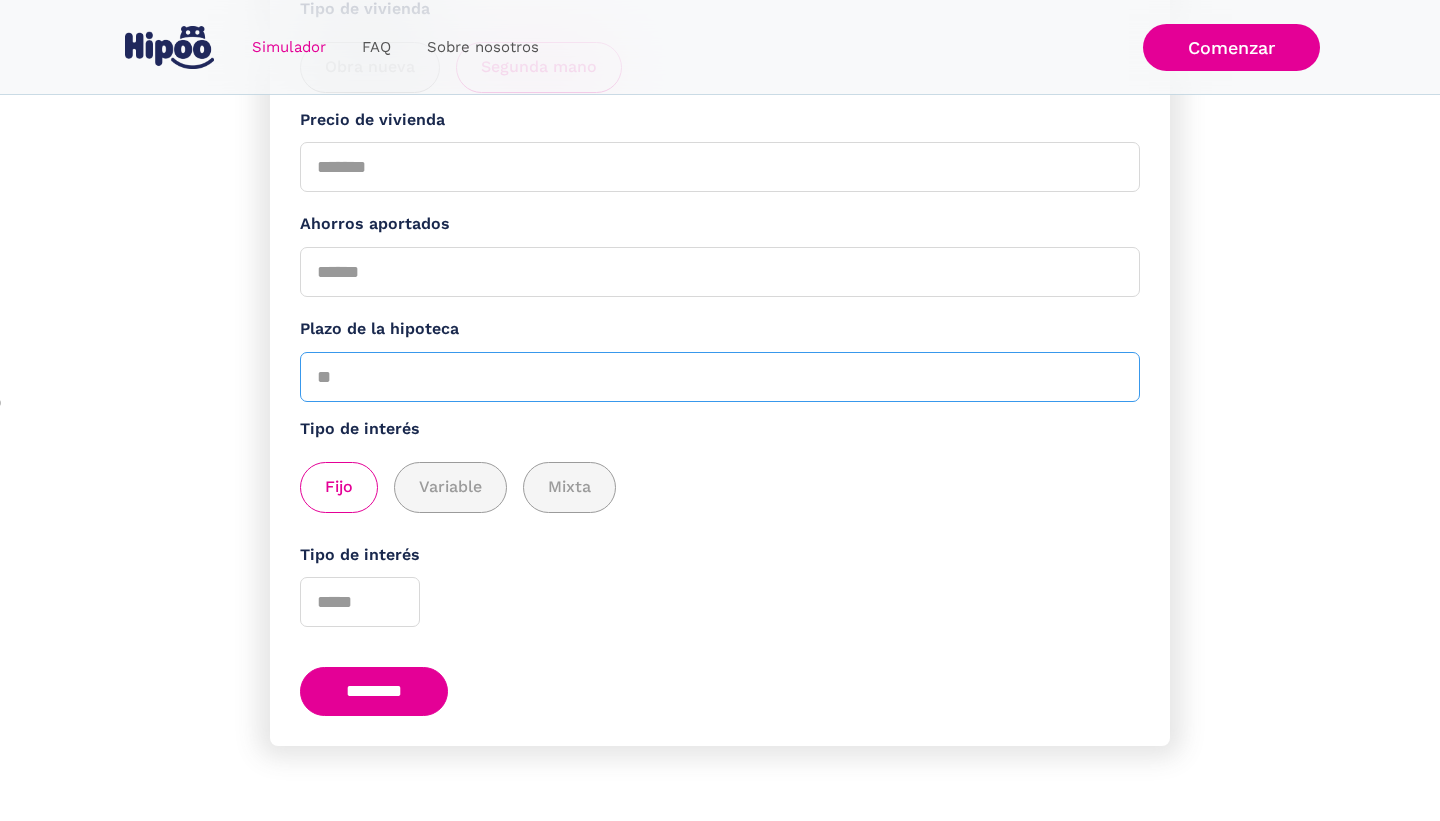 click on "Plazo de la hipoteca" at bounding box center [720, 377] 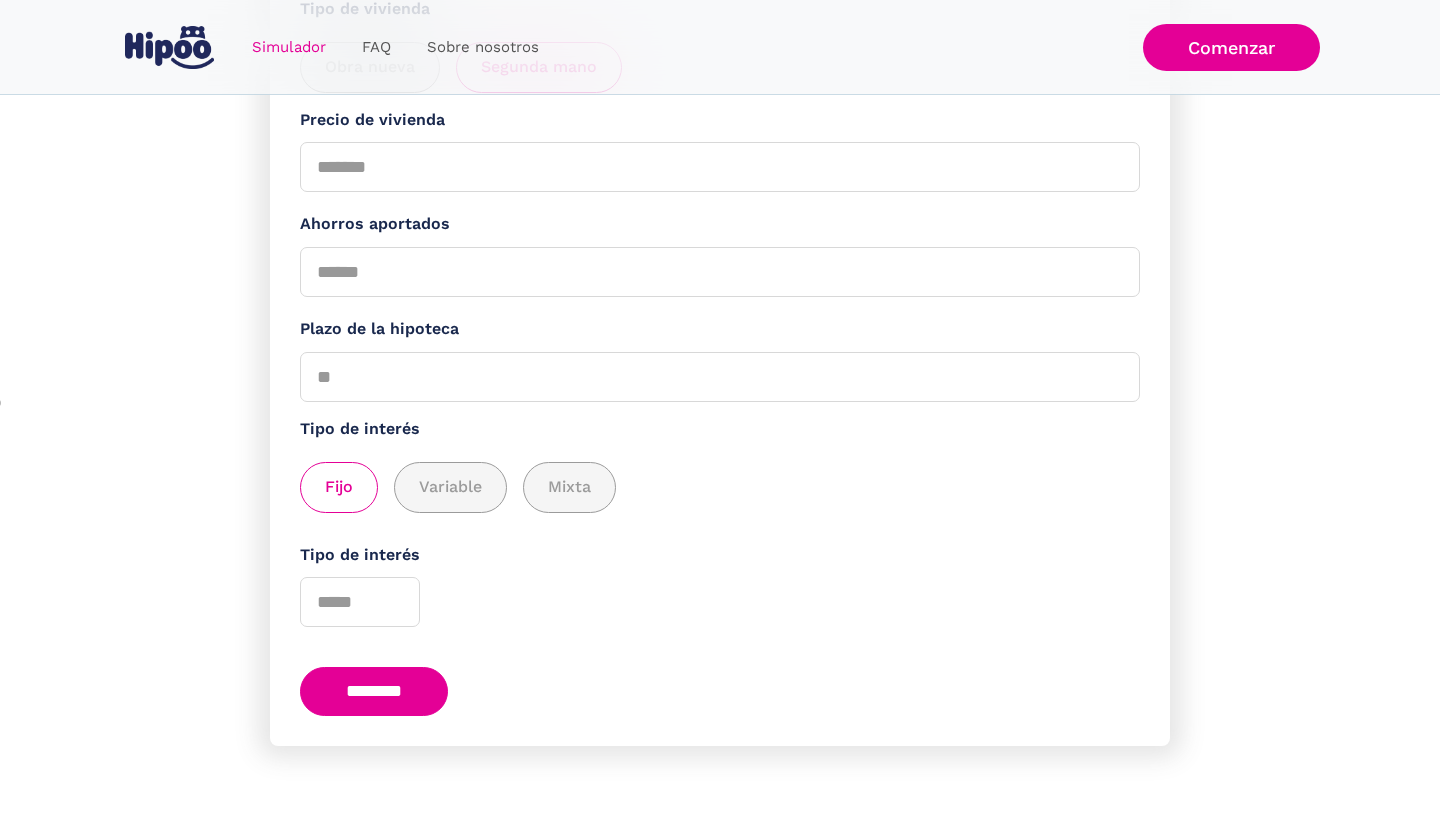 click on "********" at bounding box center (374, 691) 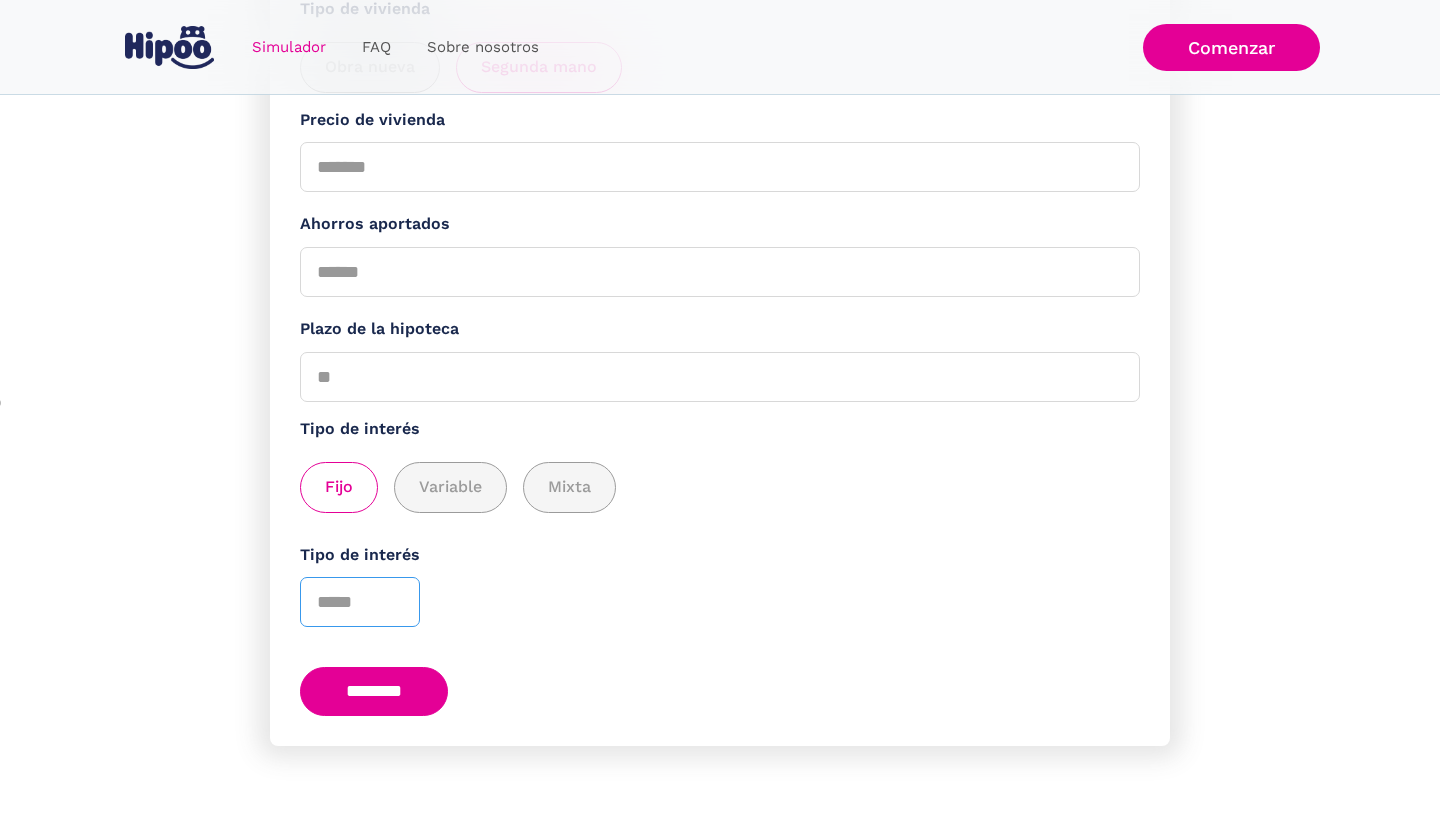 click on "*" at bounding box center [360, 602] 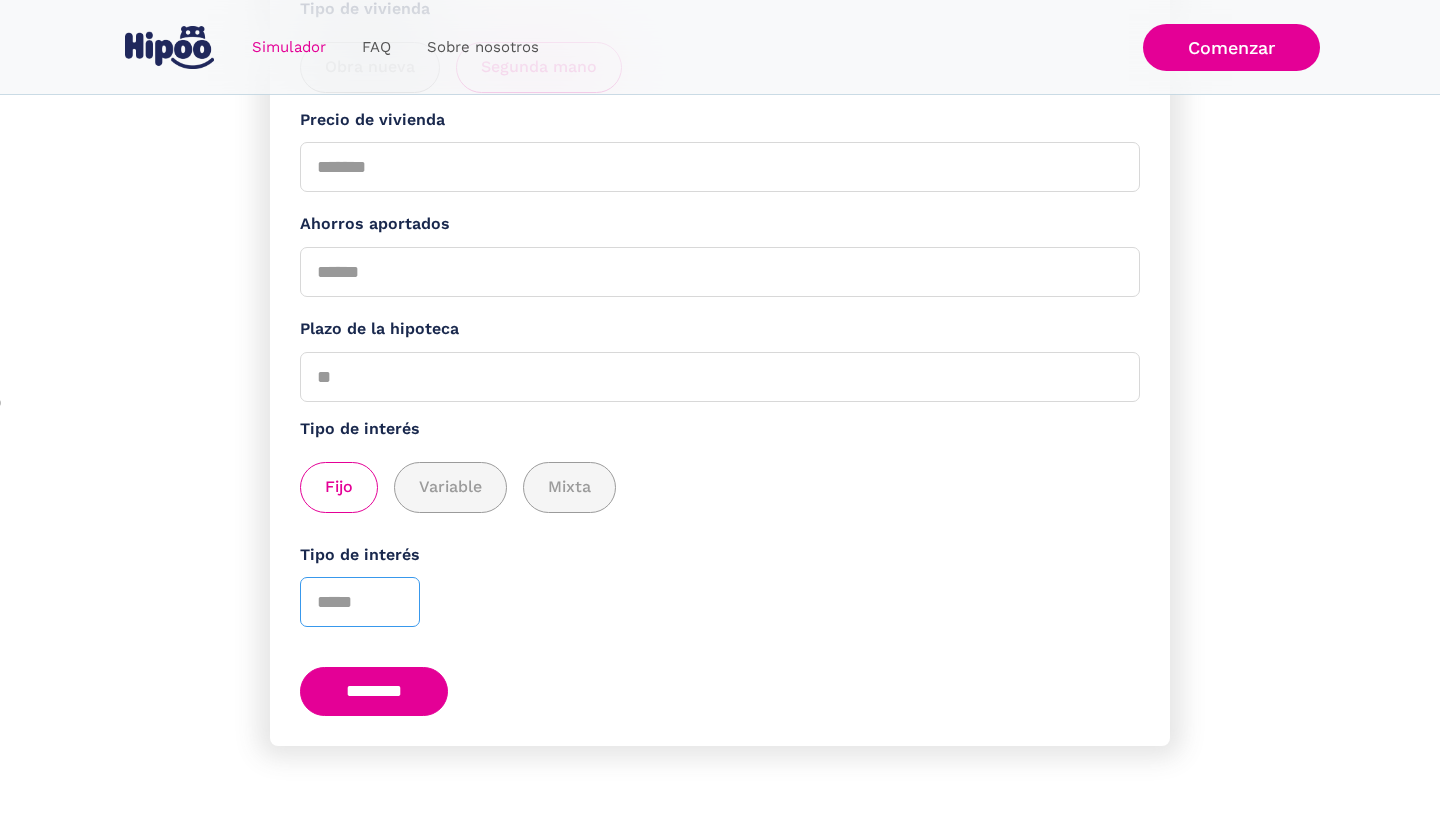 click on "*" at bounding box center (360, 602) 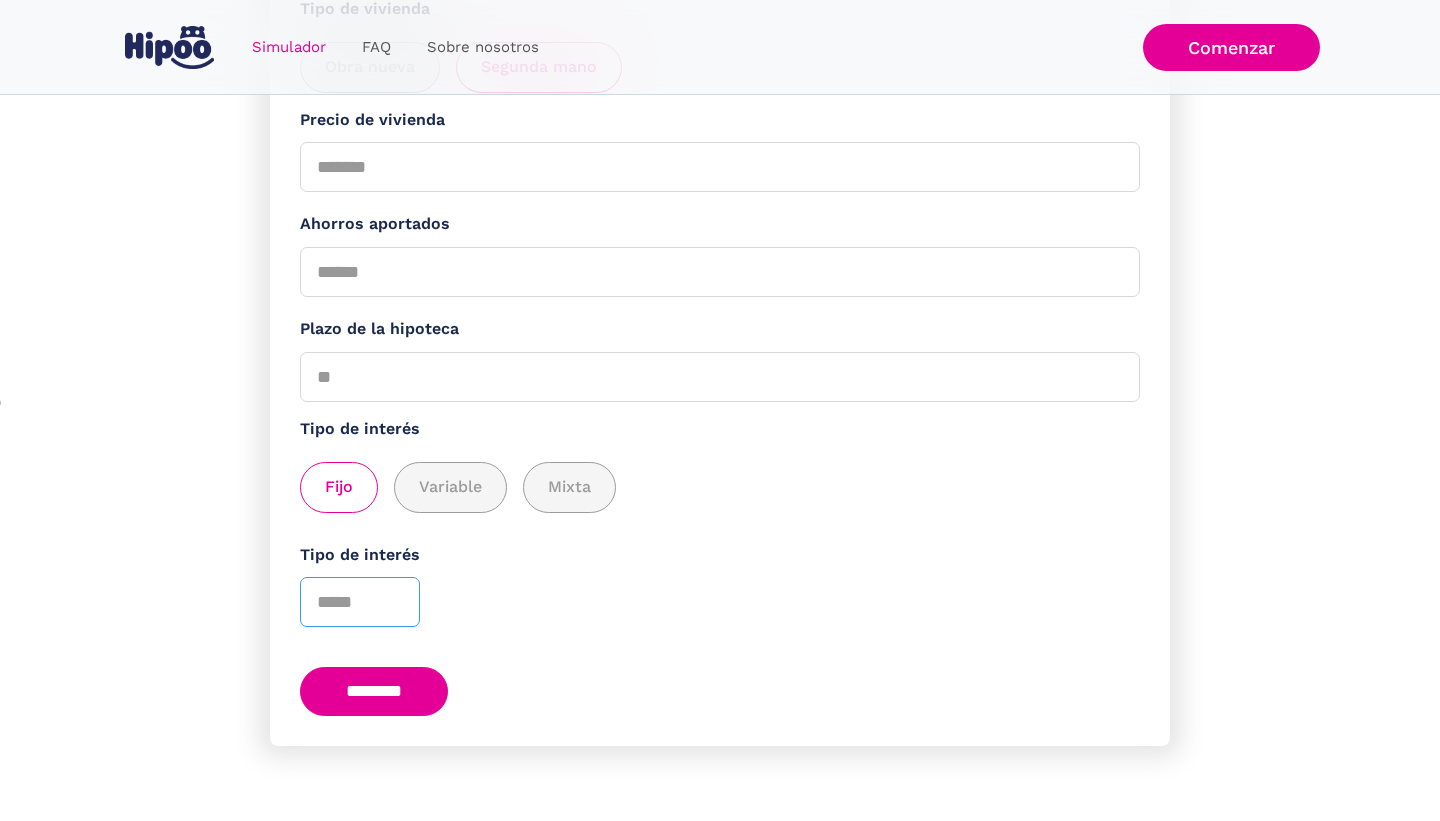 type on "*" 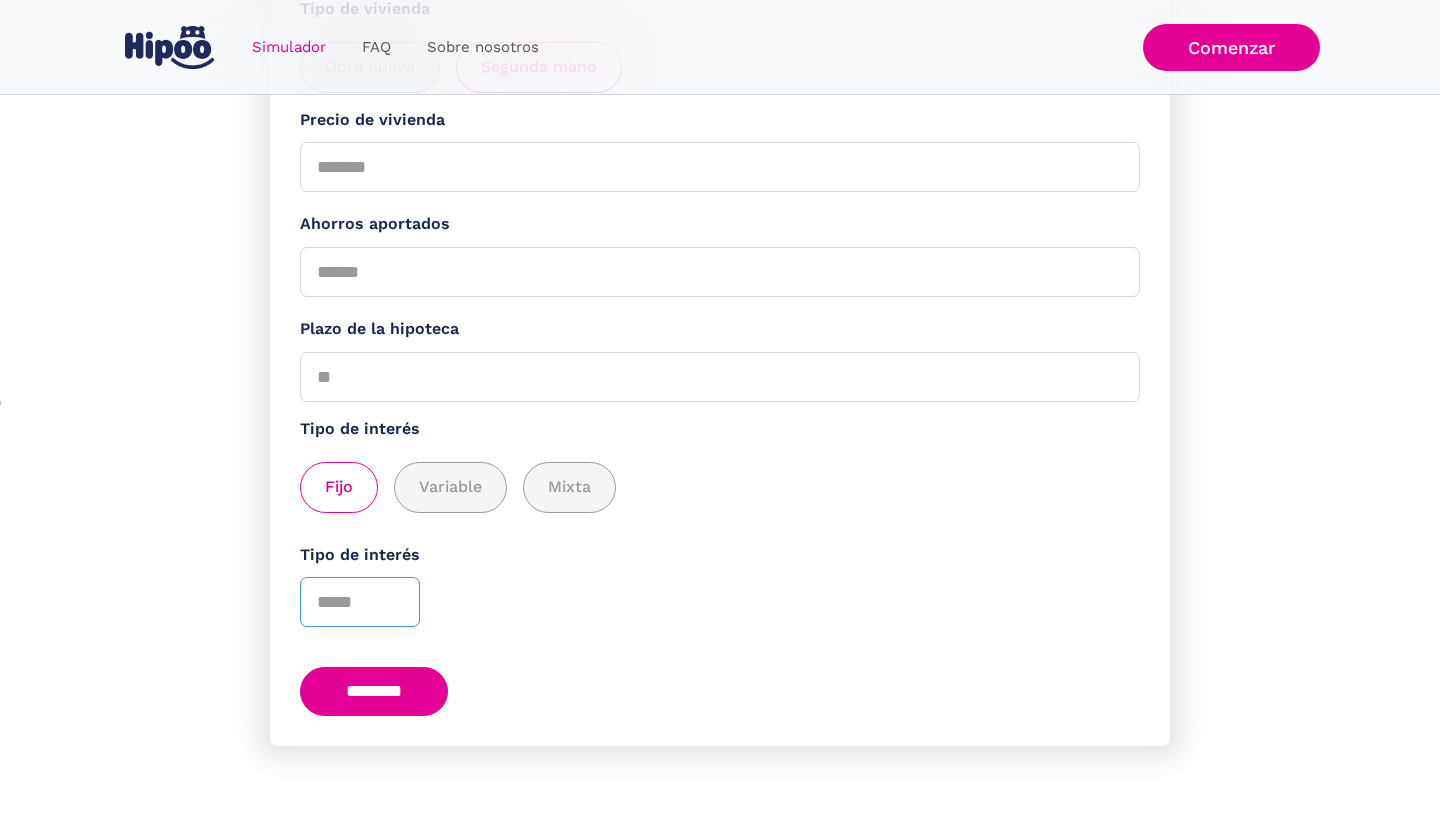 click on "*" at bounding box center (360, 602) 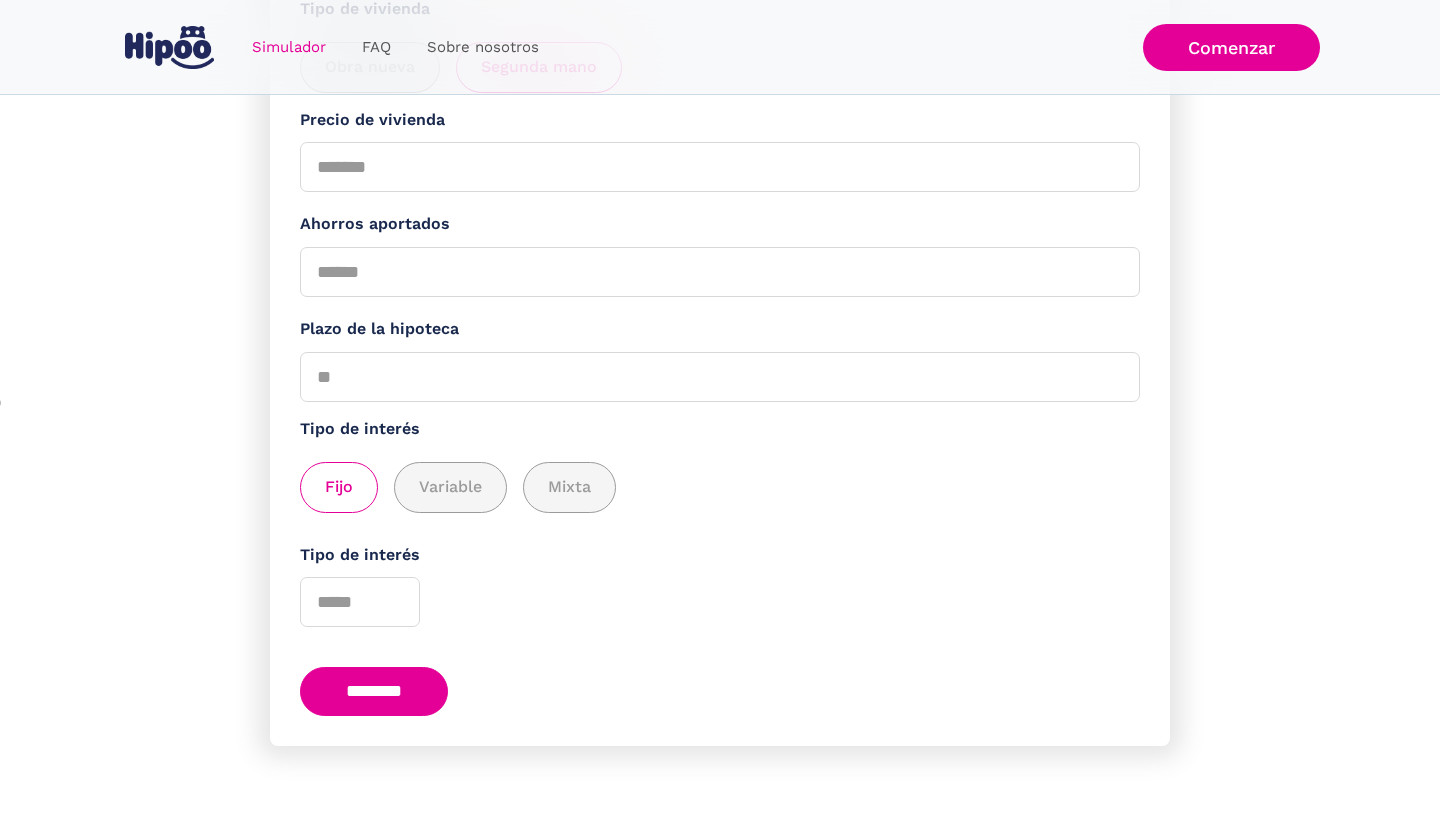 click on "********" at bounding box center (374, 691) 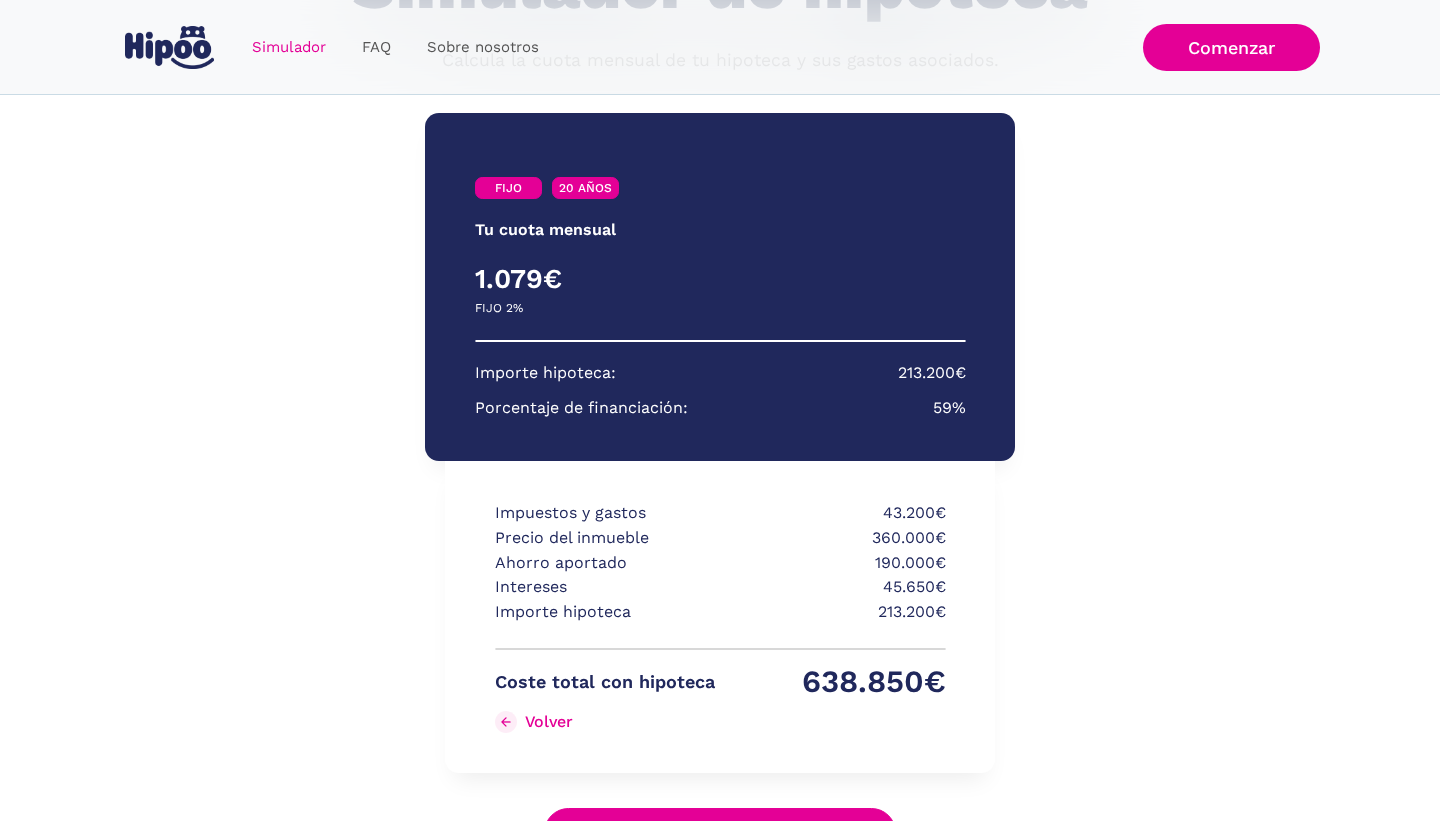 scroll, scrollTop: 196, scrollLeft: 0, axis: vertical 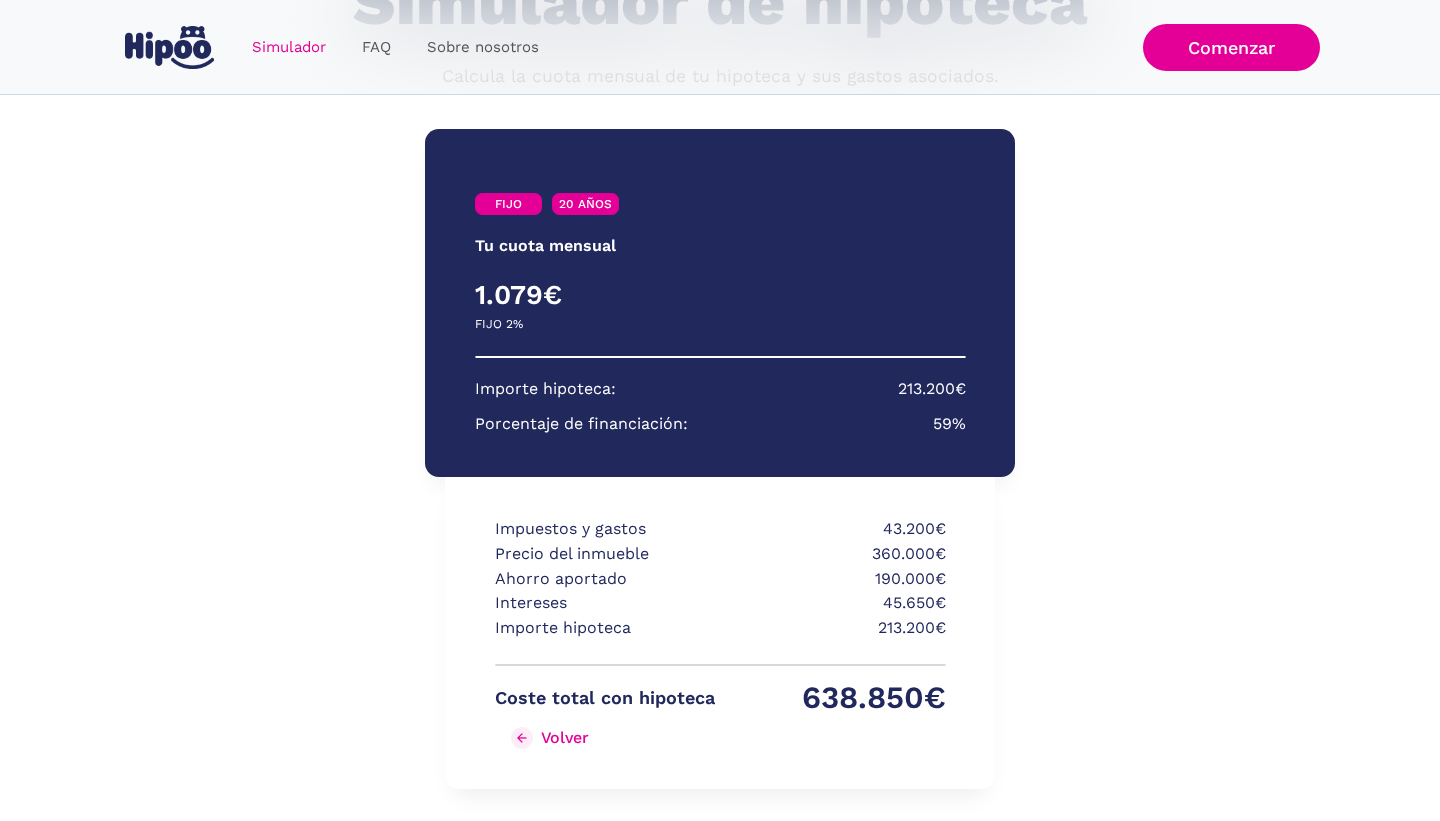 click at bounding box center [521, 737] 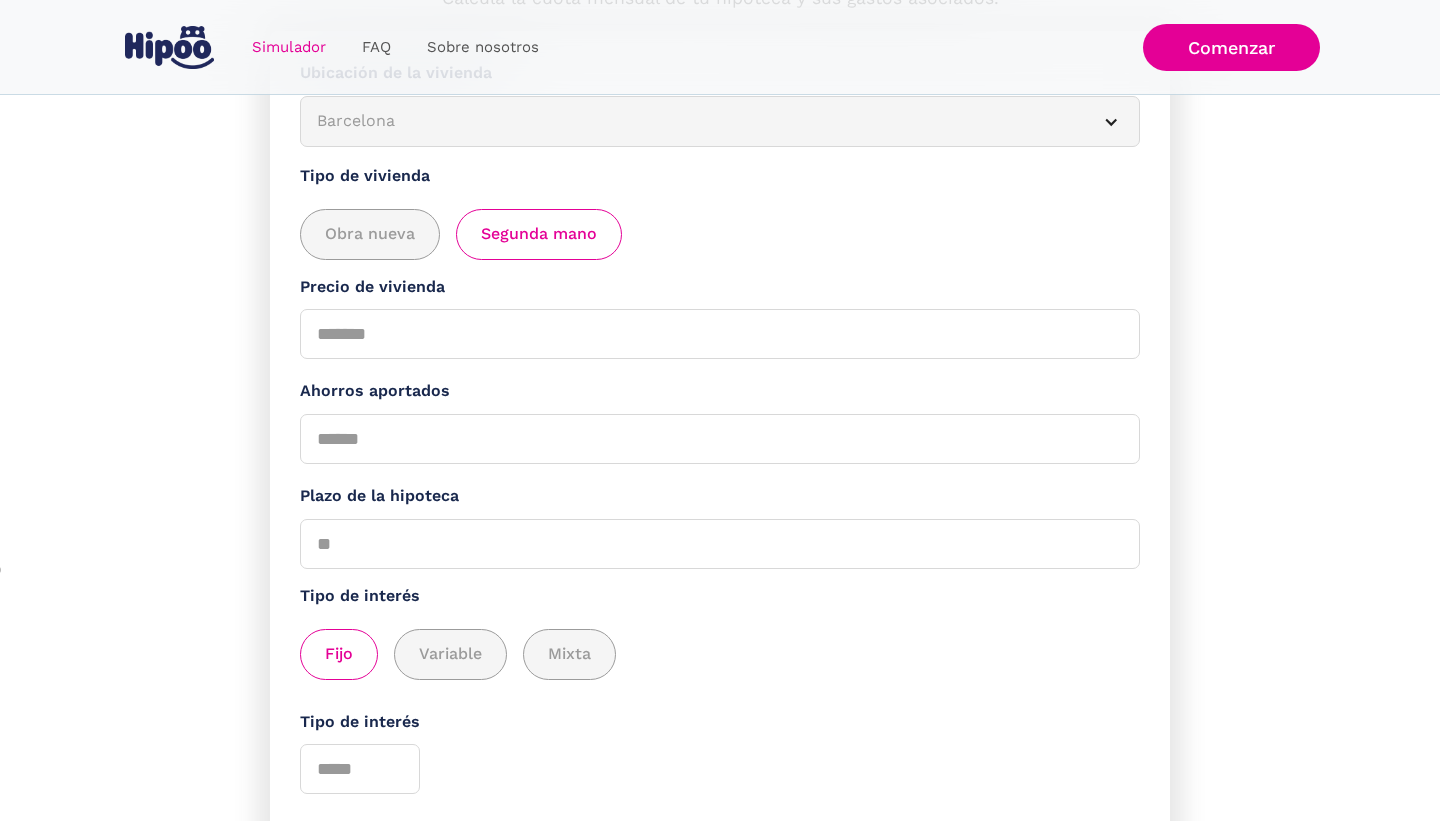 scroll, scrollTop: 277, scrollLeft: 0, axis: vertical 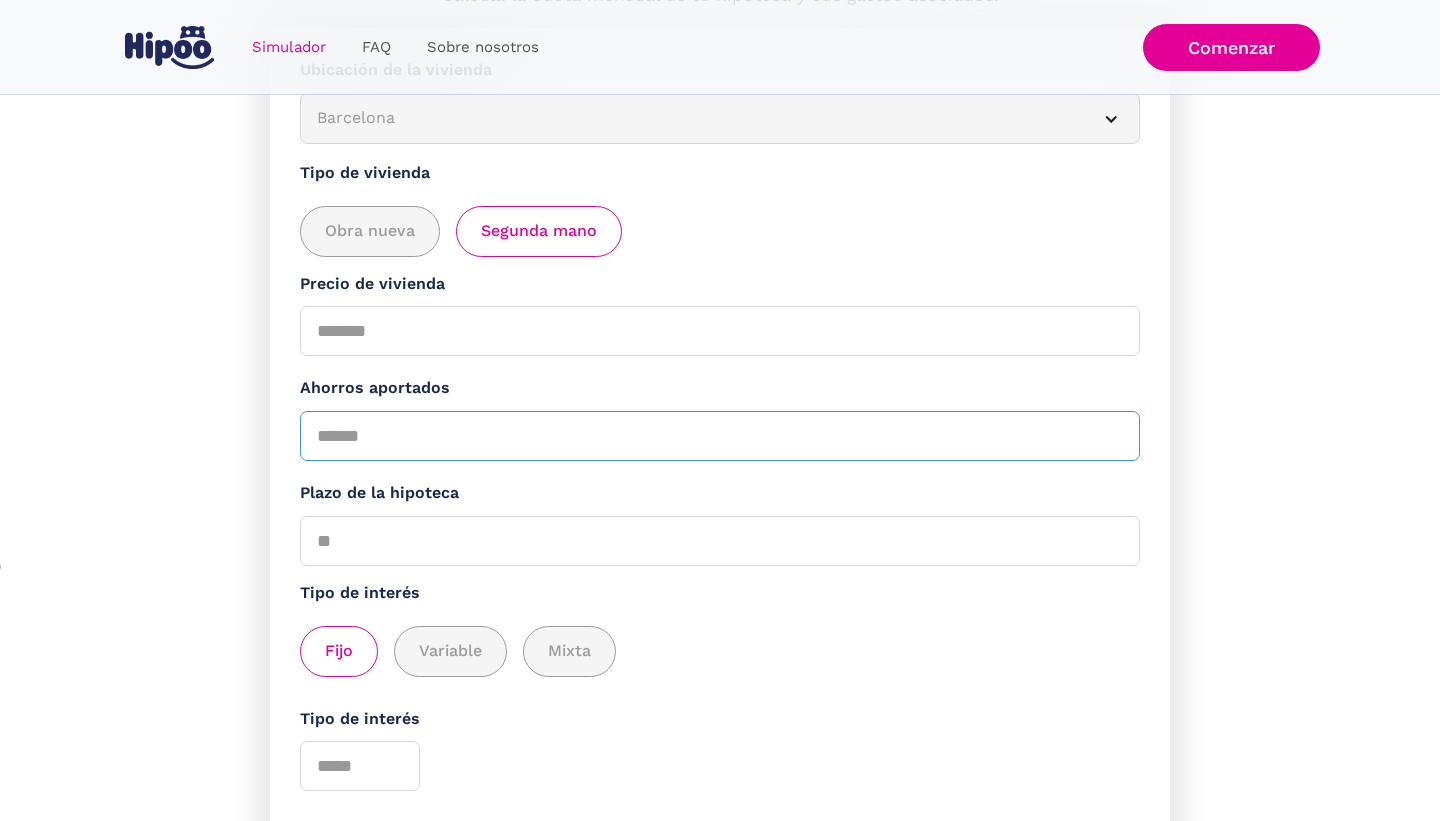 click on "******" at bounding box center (720, 436) 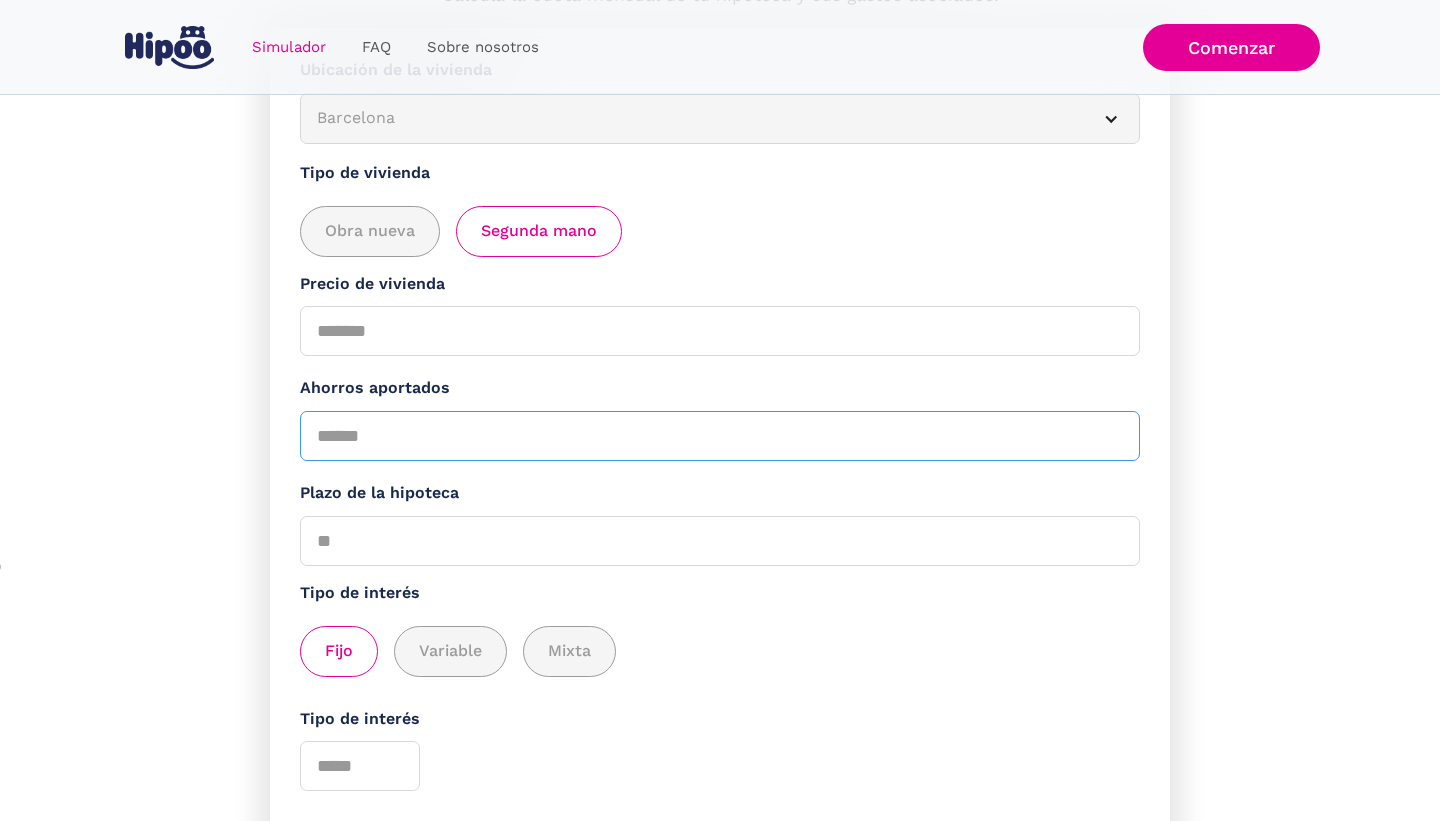 click on "******" at bounding box center (720, 436) 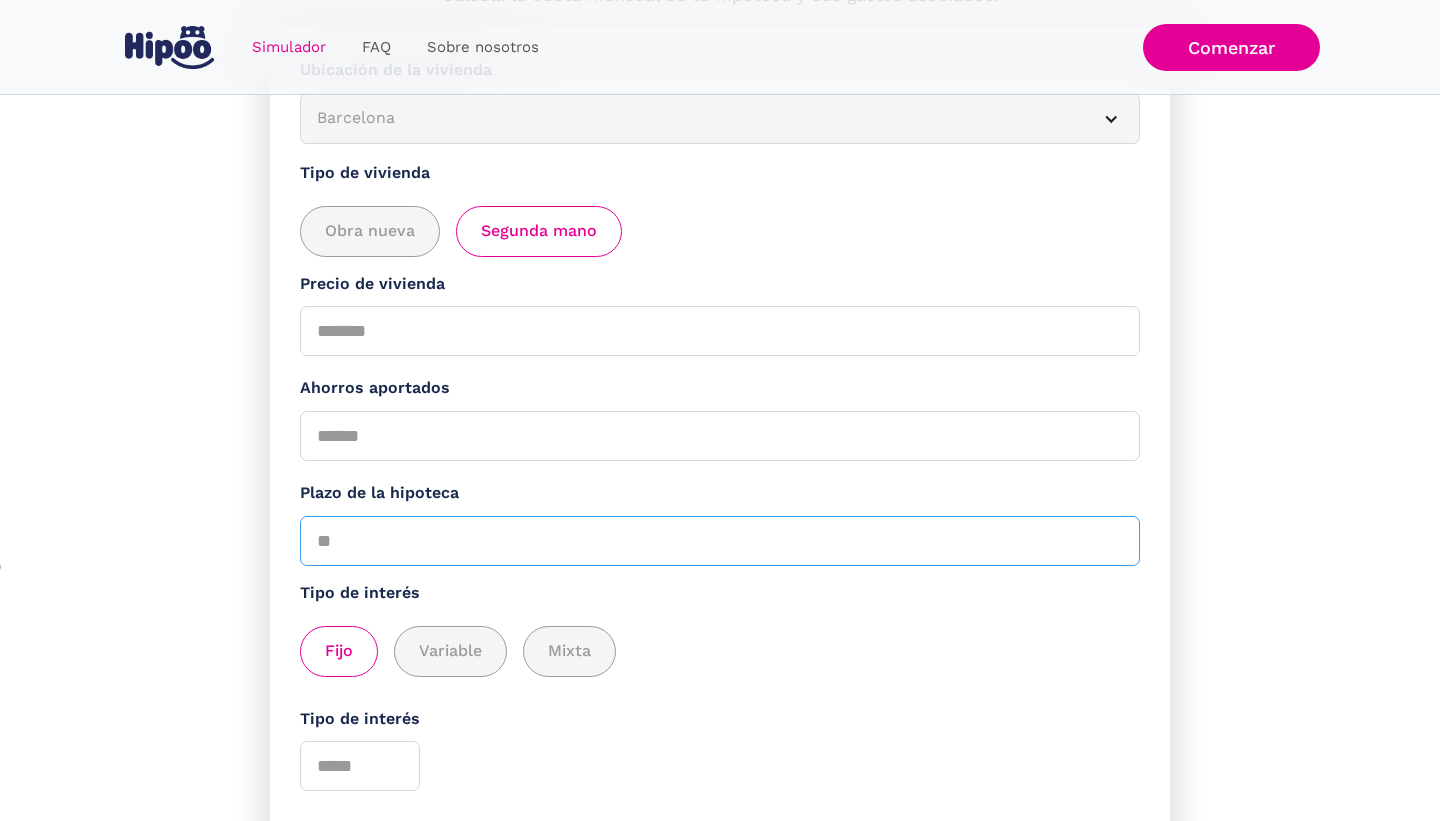 click on "**" at bounding box center [720, 541] 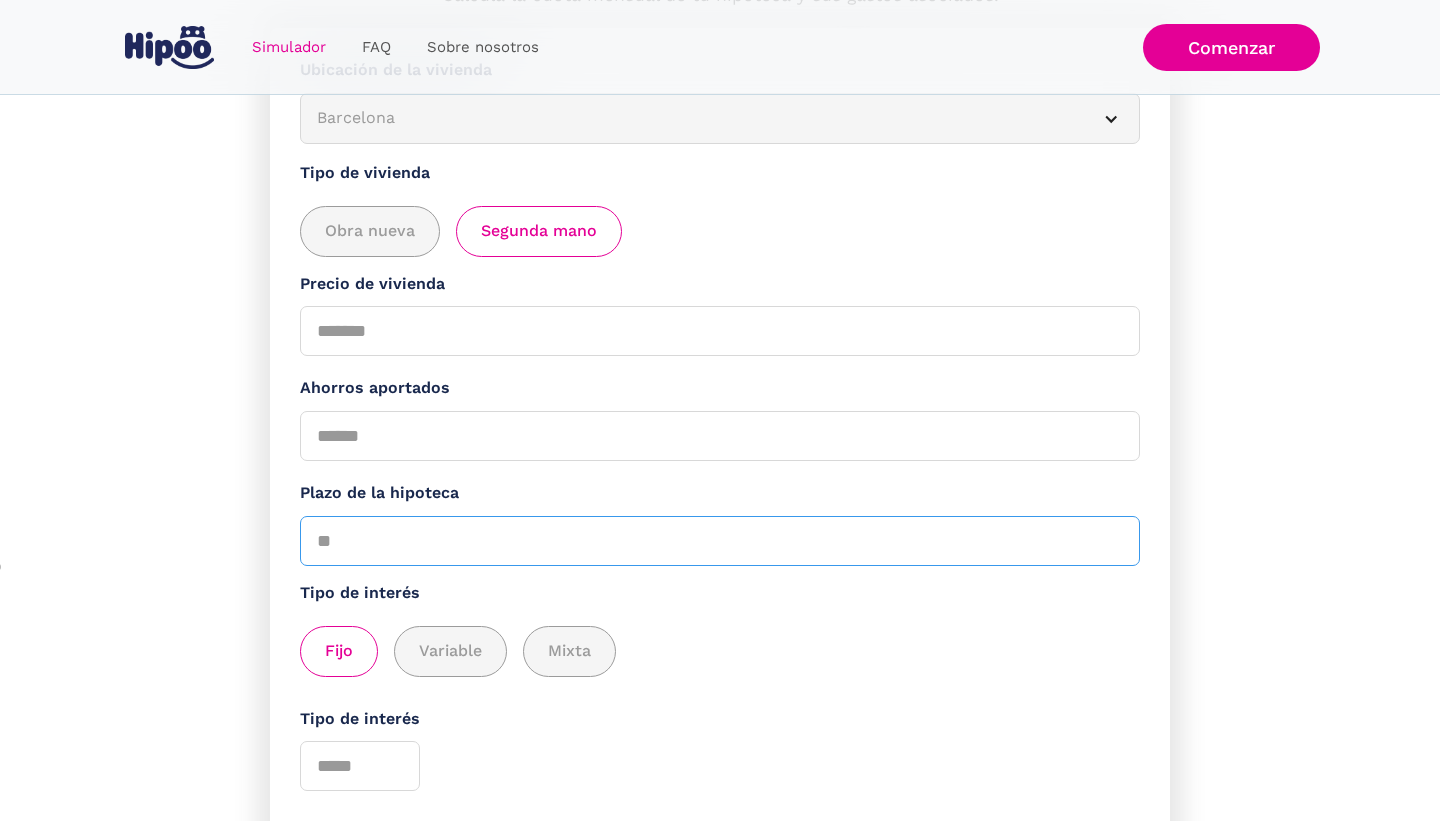 type on "*" 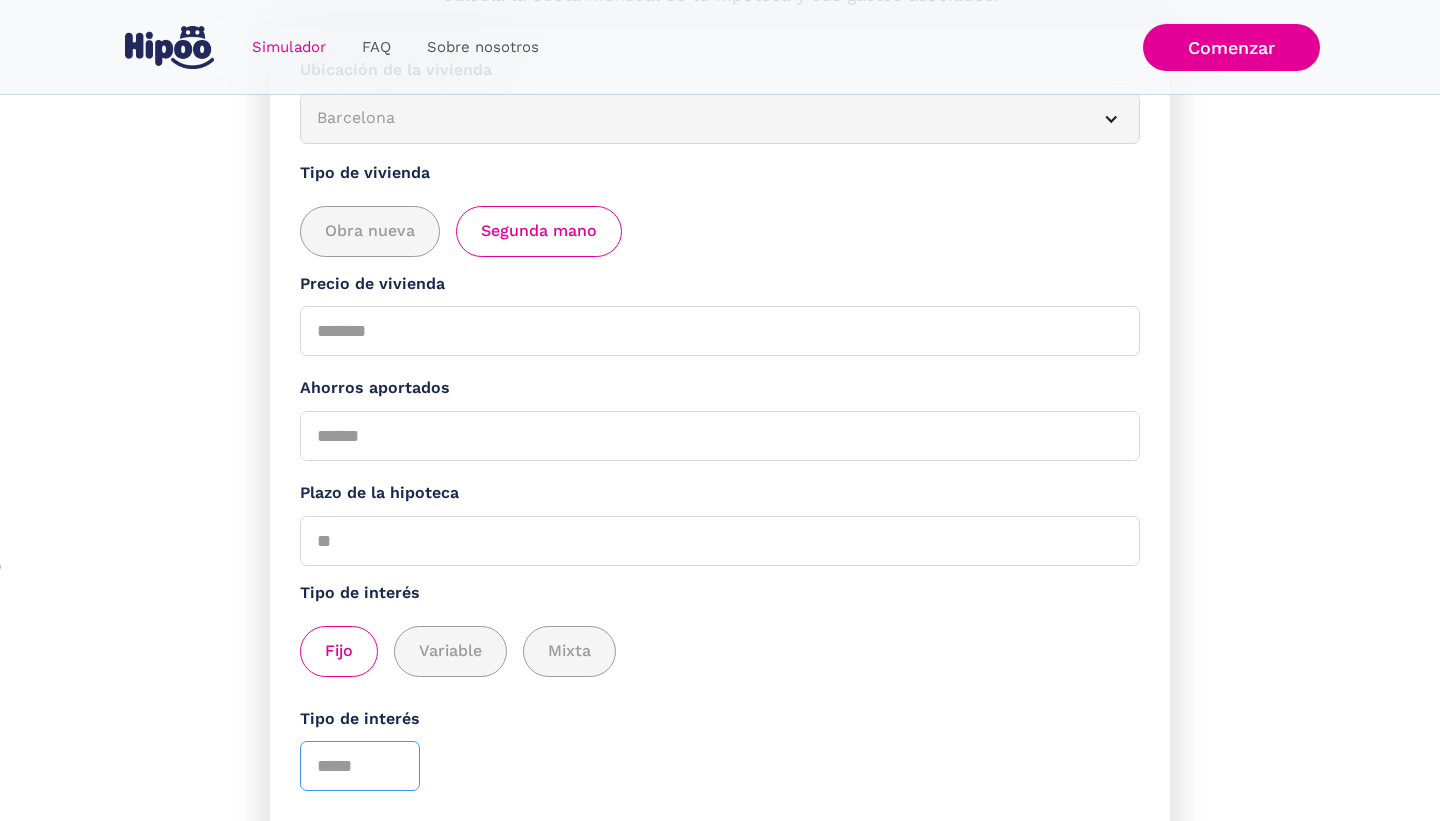 click on "*" at bounding box center [360, 766] 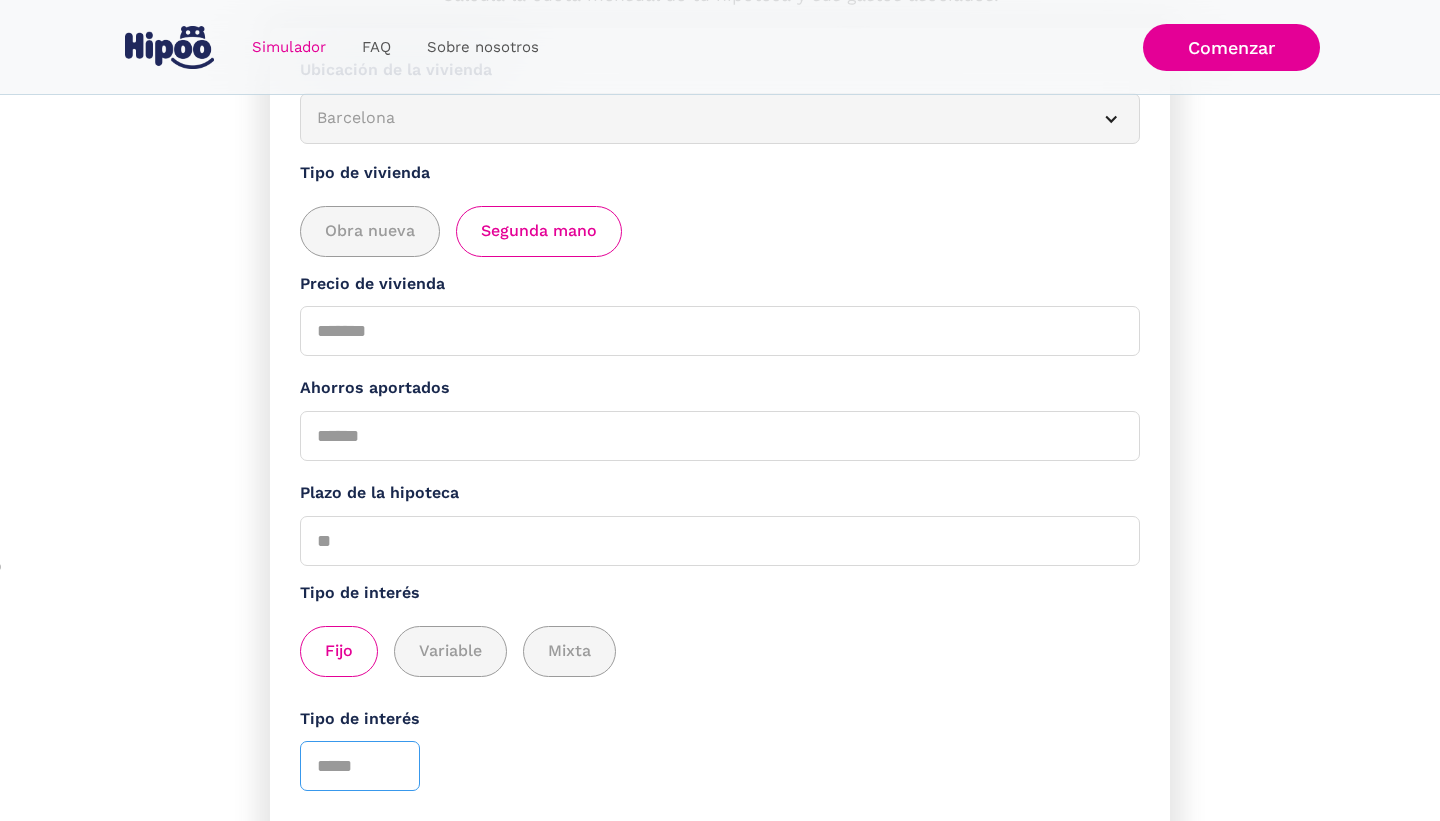 type on "*" 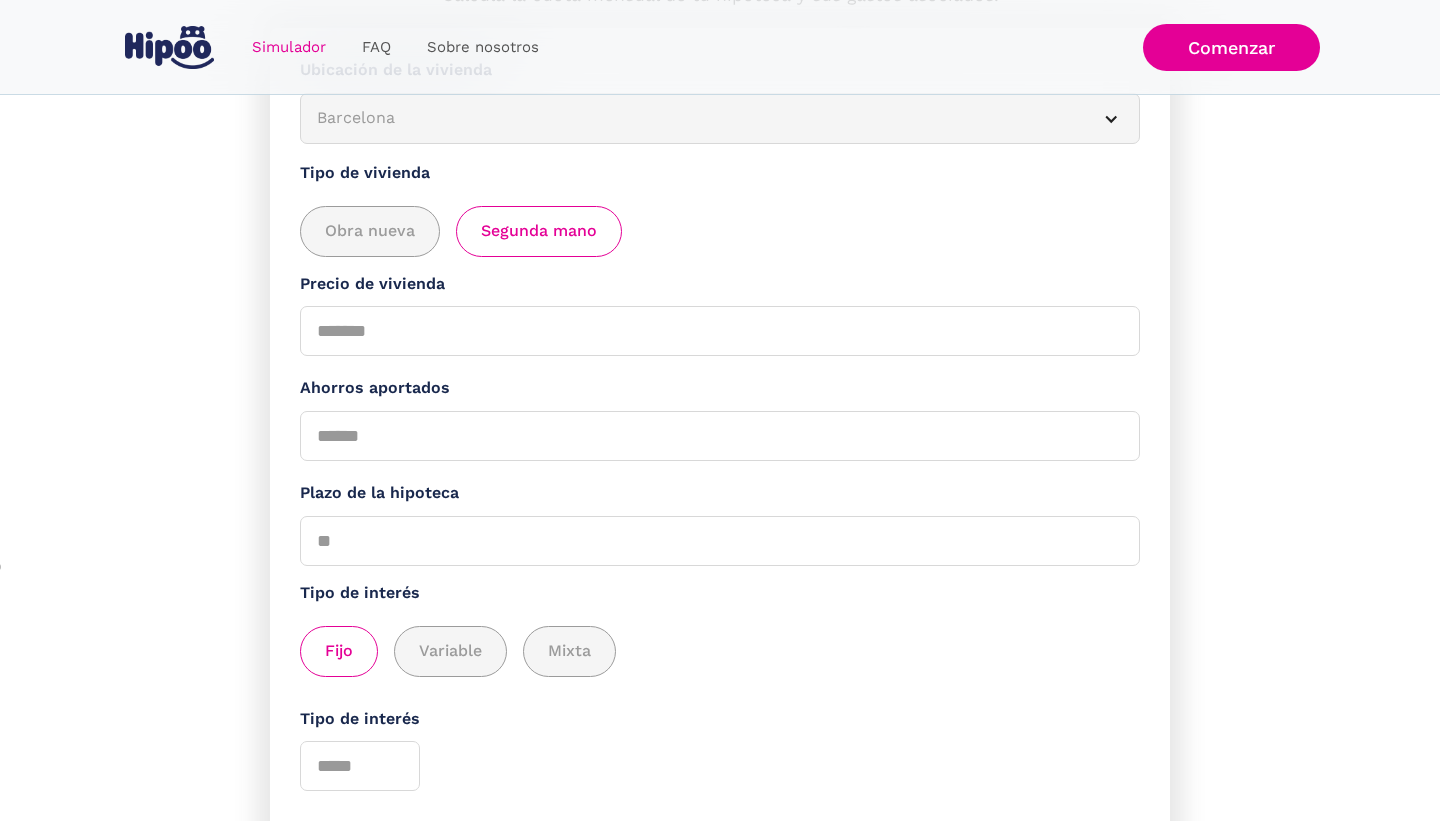 click on "Tipo de interés *" at bounding box center (720, 749) 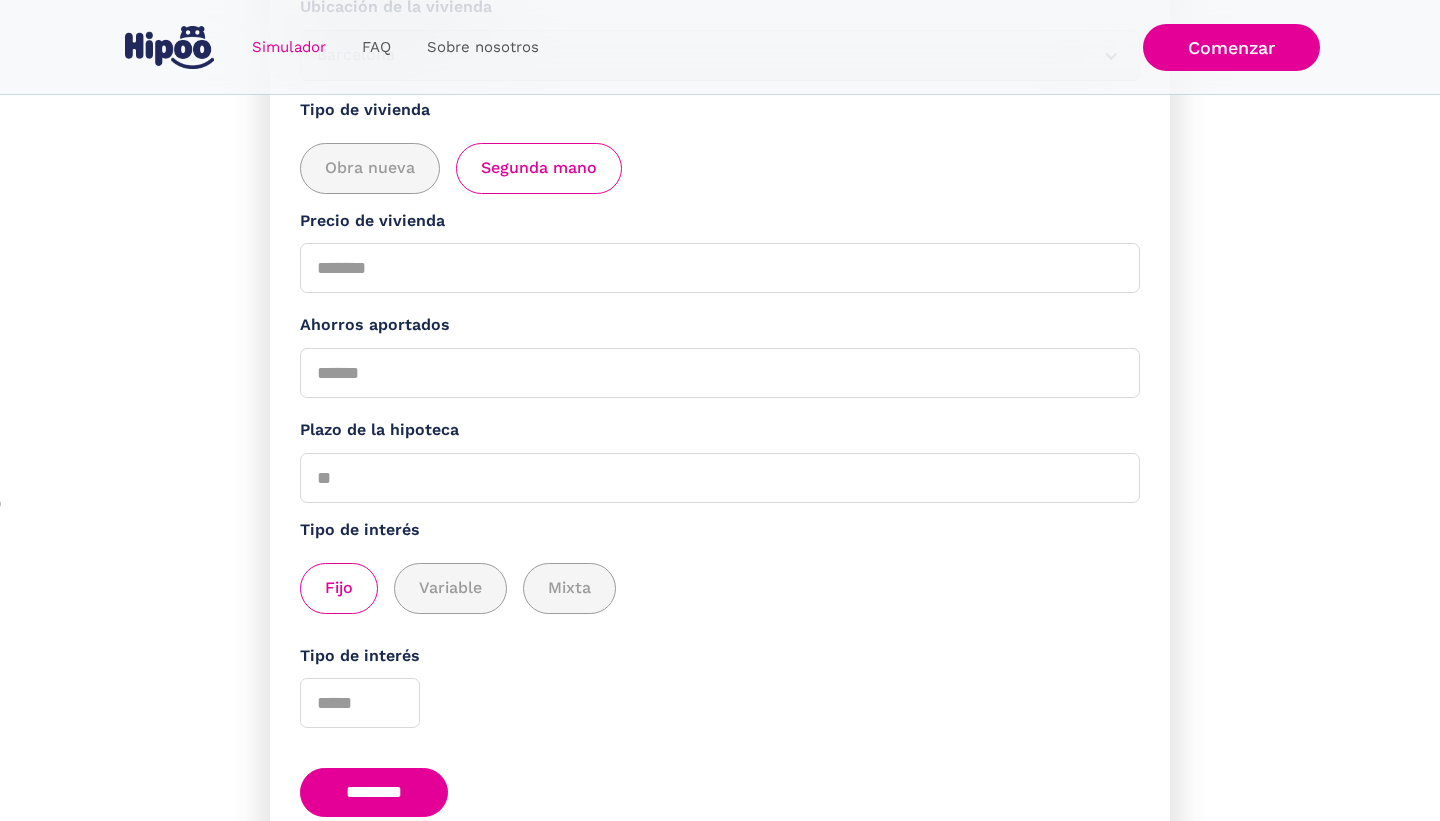 scroll, scrollTop: 447, scrollLeft: 0, axis: vertical 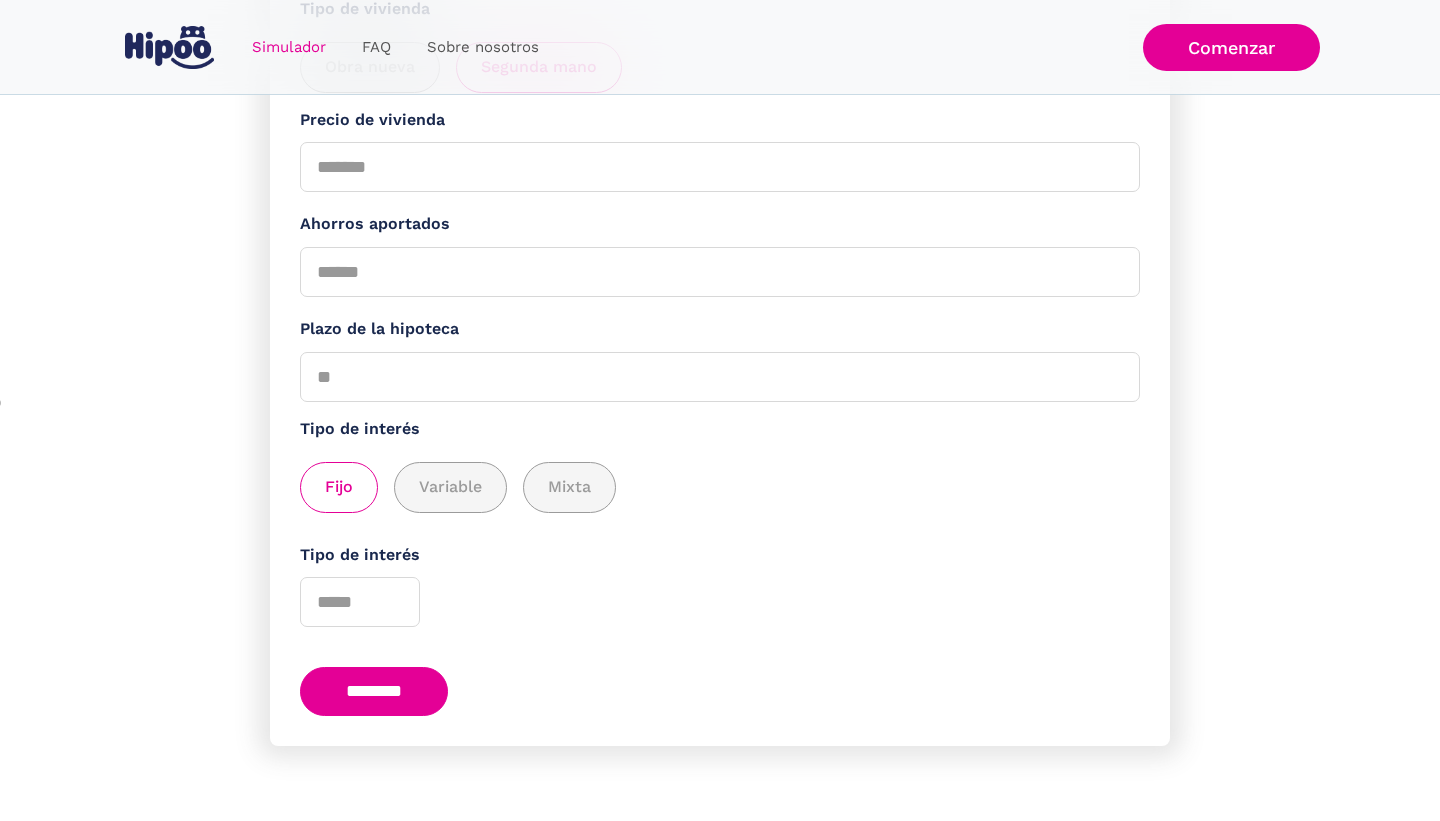 click on "********" at bounding box center [374, 691] 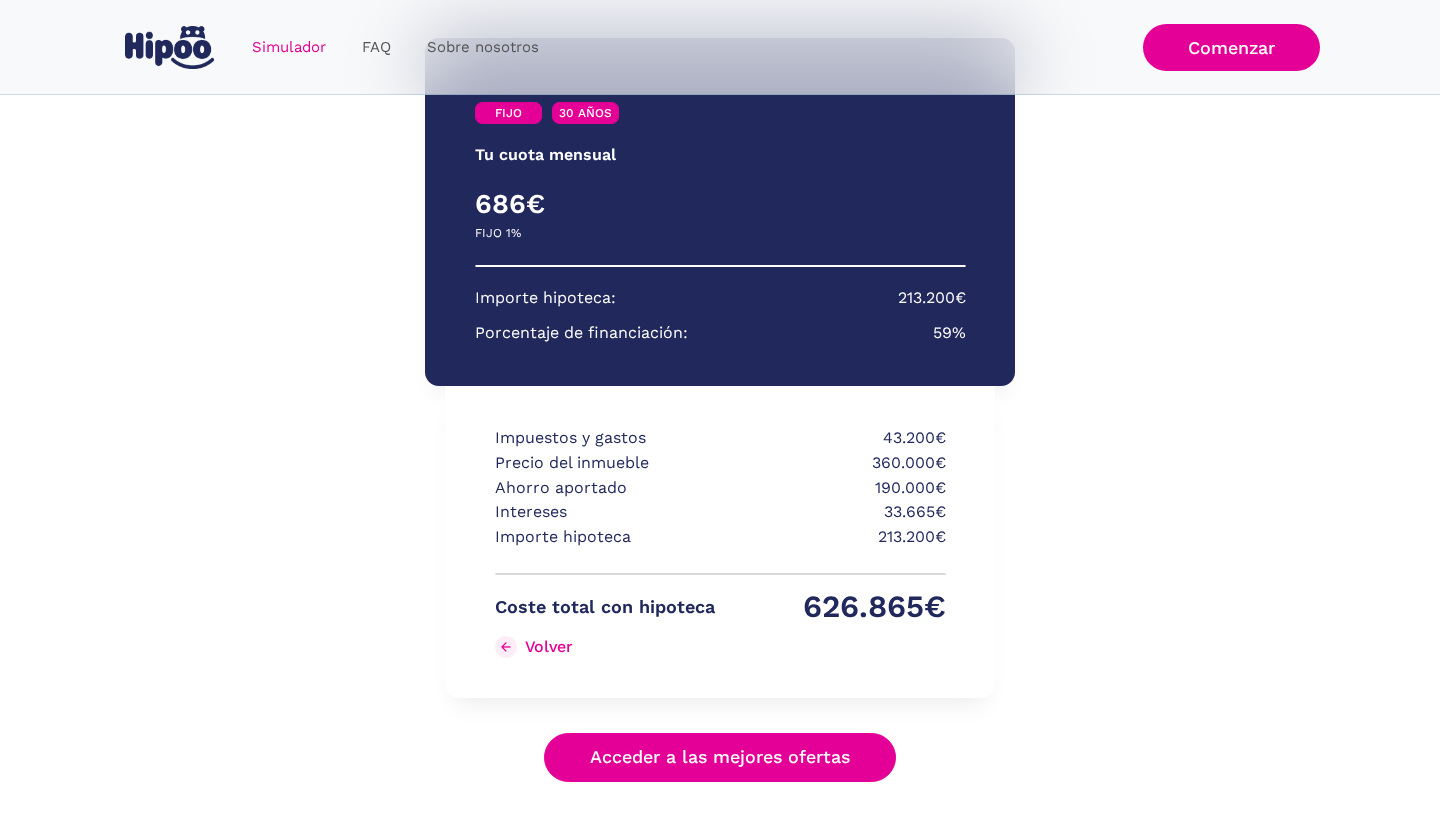 scroll, scrollTop: 288, scrollLeft: 0, axis: vertical 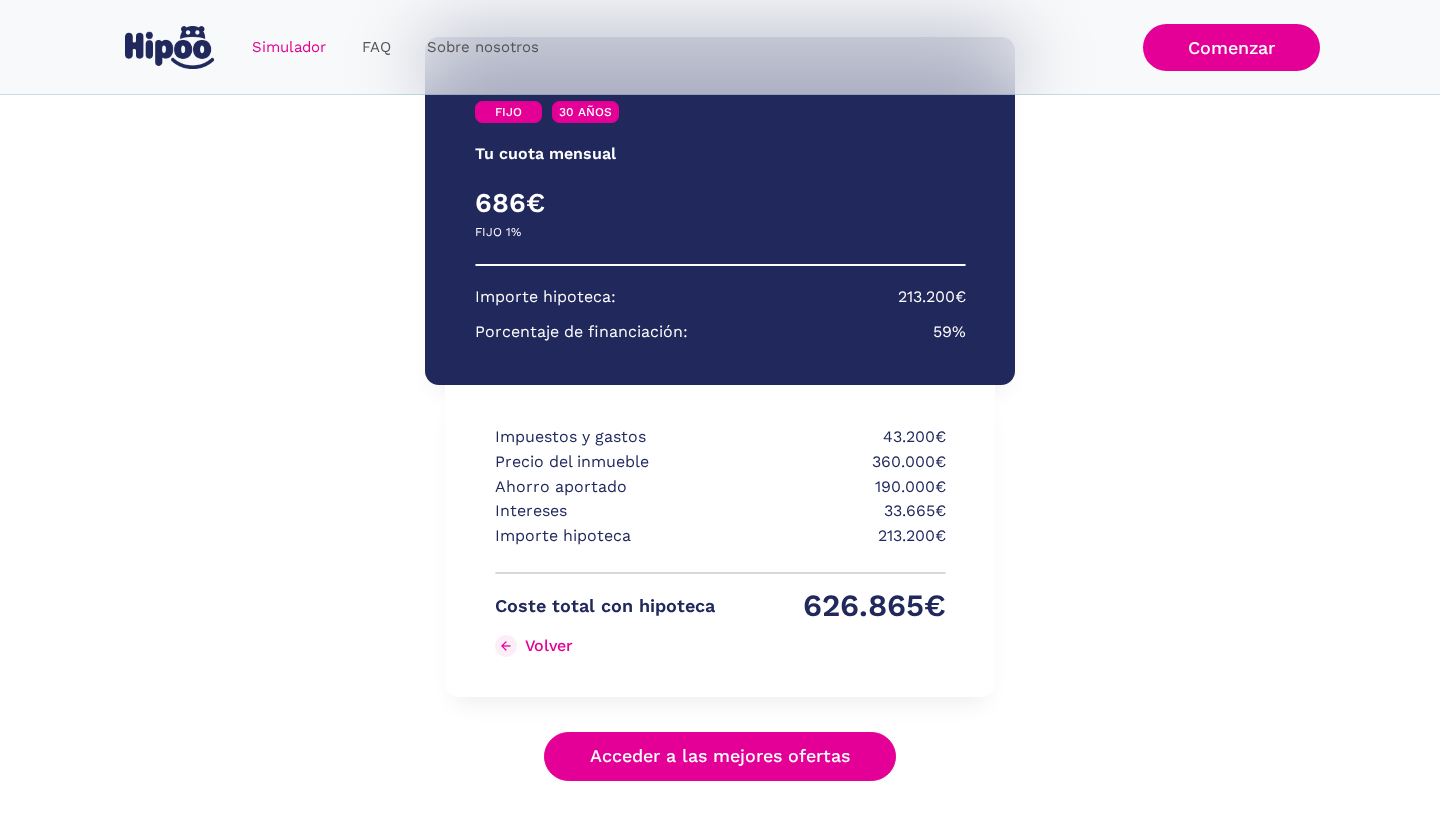 click on "Acceder a las mejores ofertas" at bounding box center [720, 756] 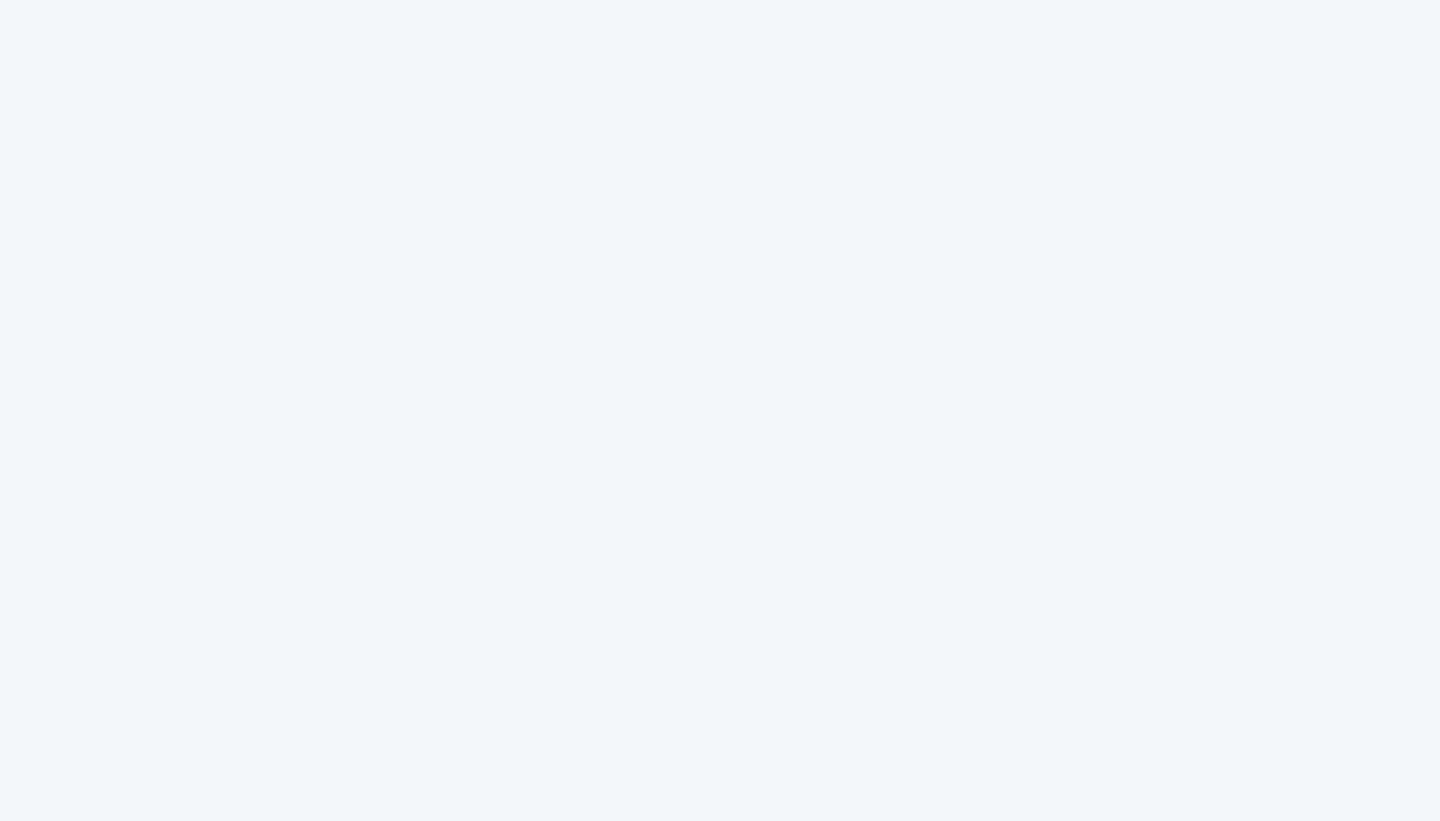 scroll, scrollTop: 0, scrollLeft: 0, axis: both 